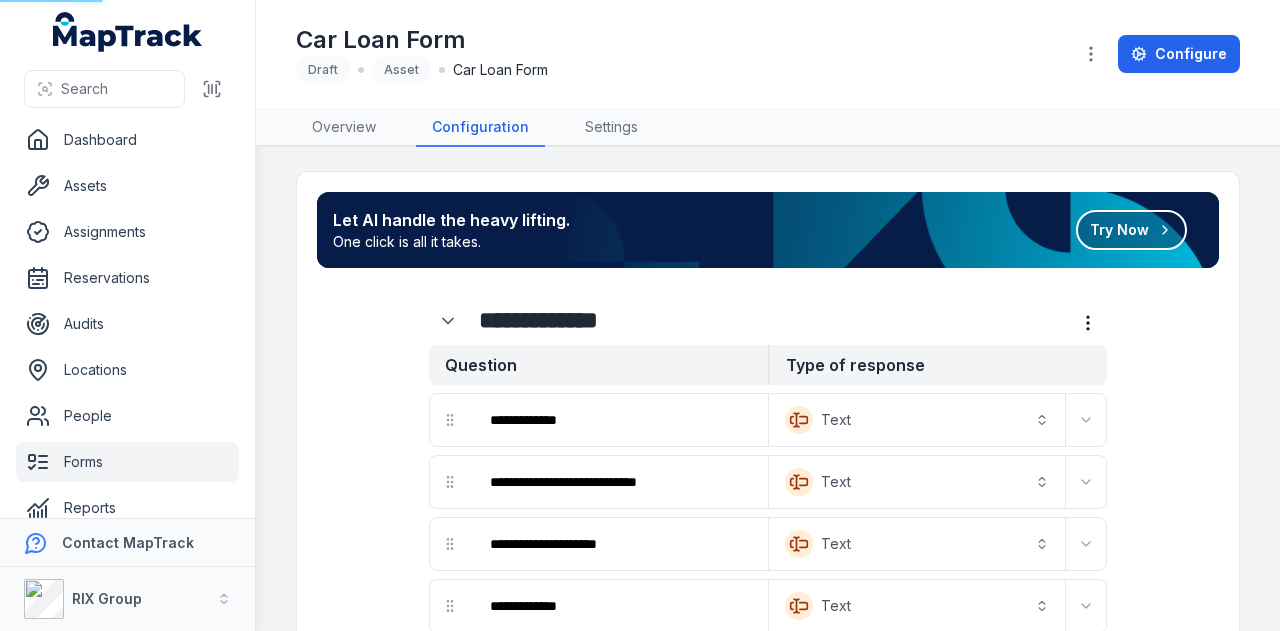 scroll, scrollTop: 0, scrollLeft: 0, axis: both 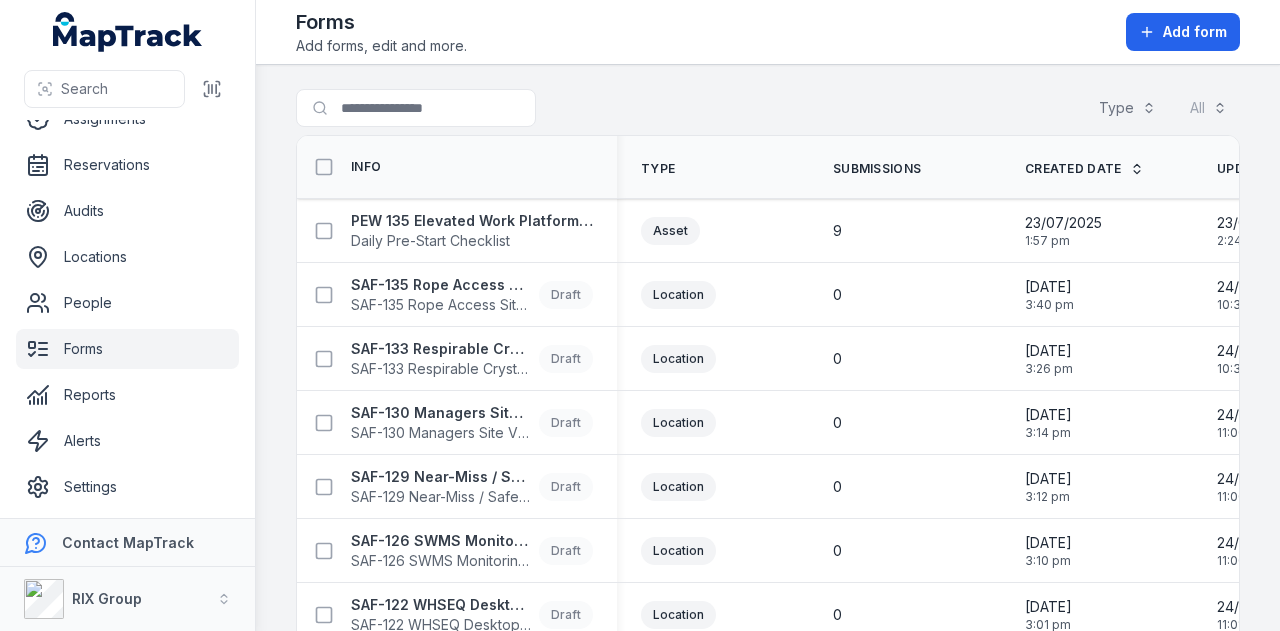 click on "Dashboard Assets Assignments Reservations Audits Locations People Forms Reports Alerts Settings" at bounding box center [127, 257] 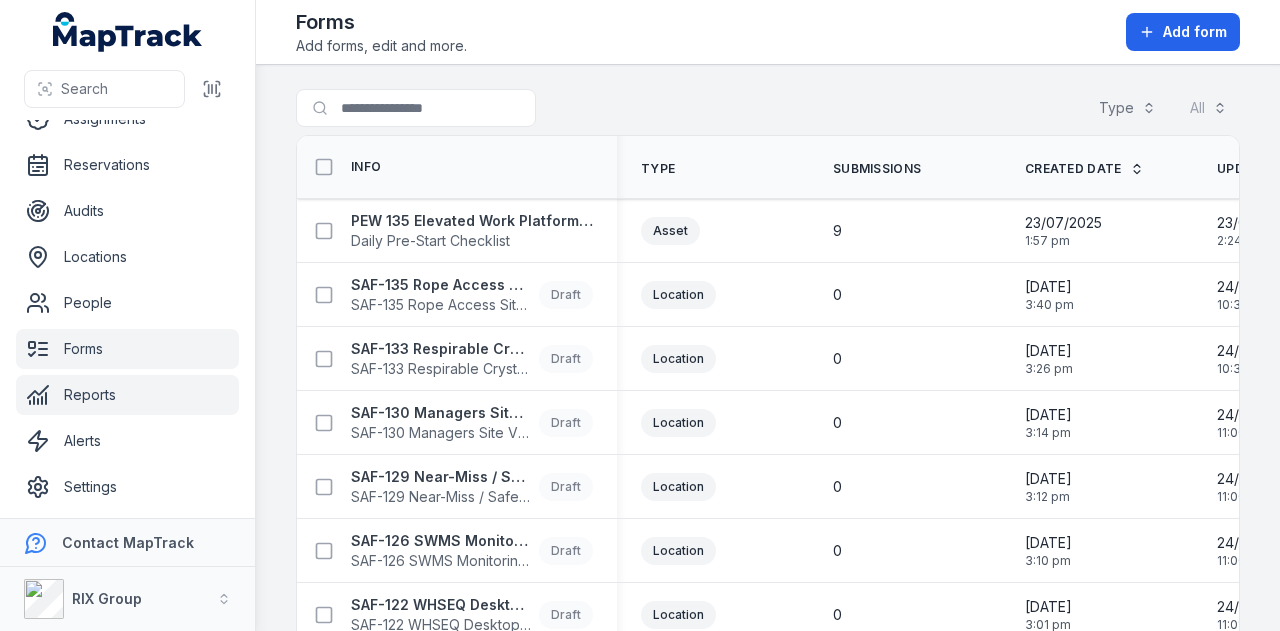 click on "Reports" at bounding box center (127, 395) 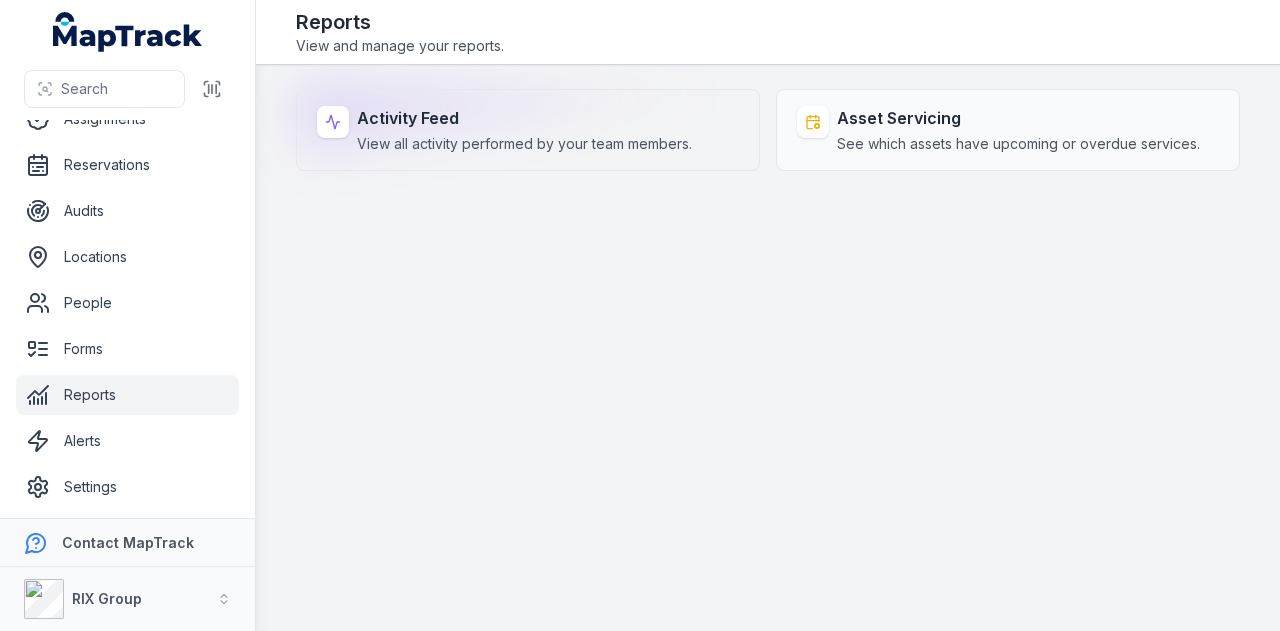 click on "Activity Feed" at bounding box center (524, 118) 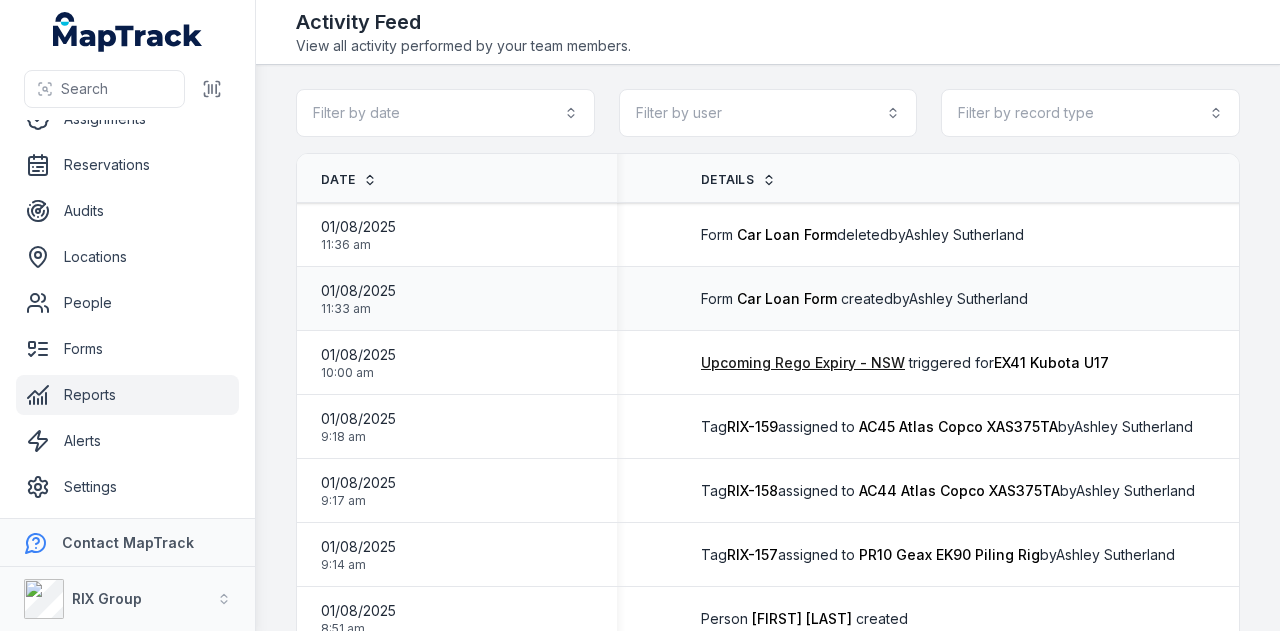 scroll, scrollTop: 0, scrollLeft: 270, axis: horizontal 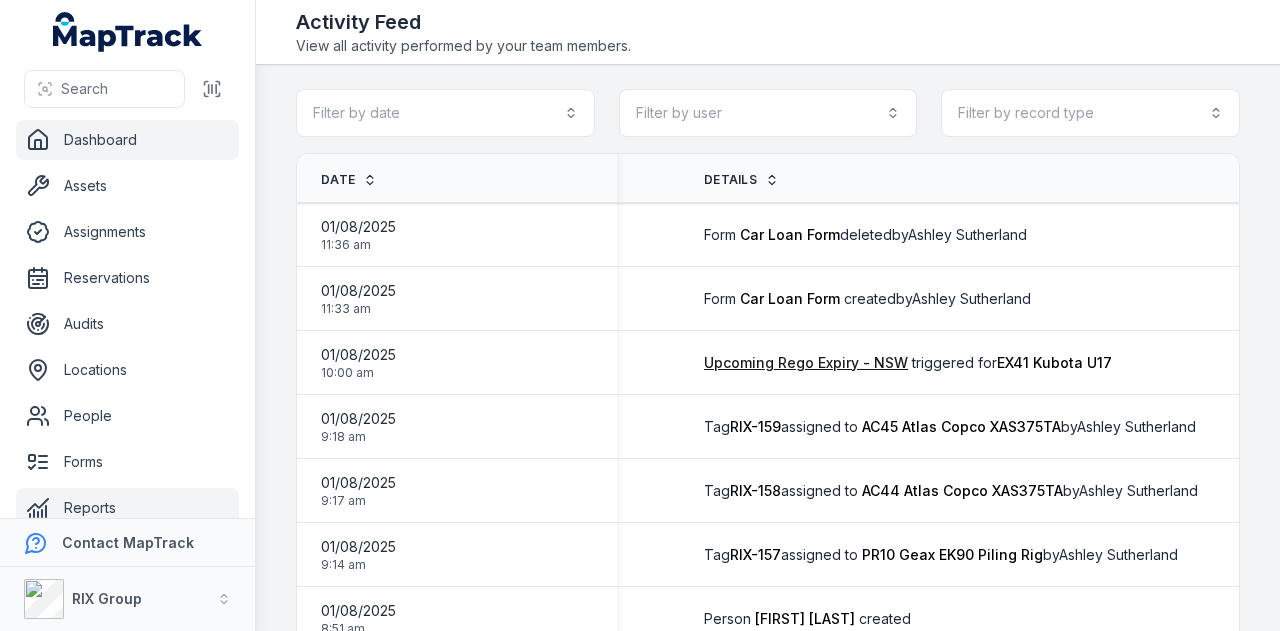 click on "Dashboard" at bounding box center [127, 140] 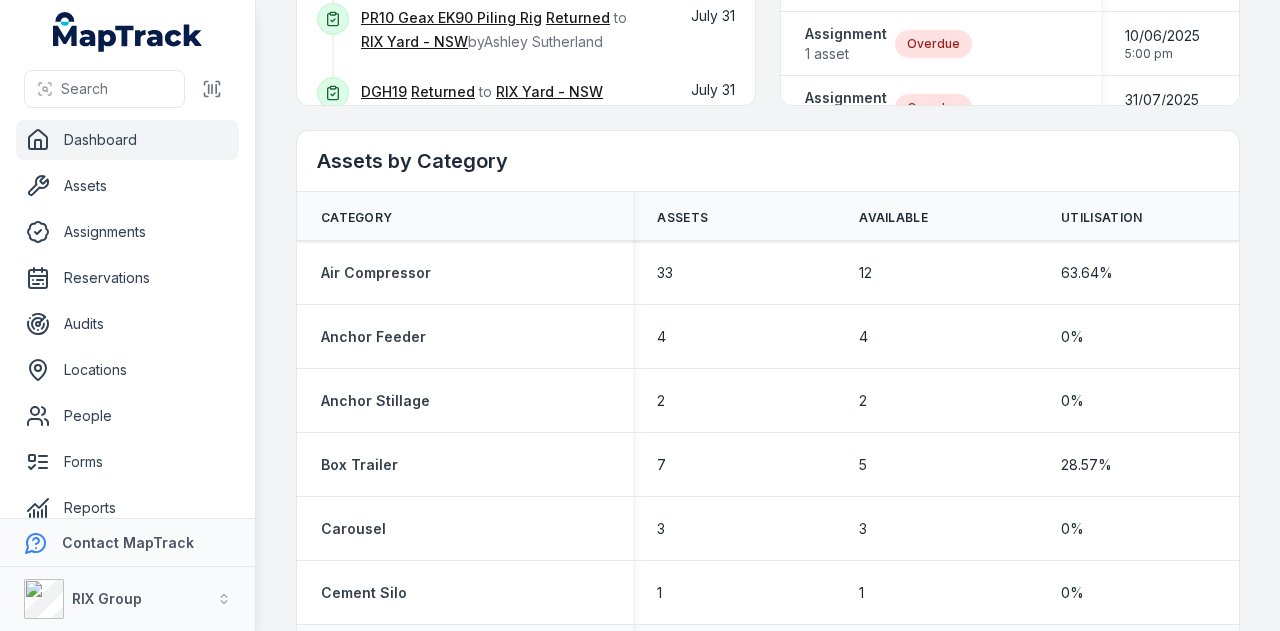 scroll, scrollTop: 800, scrollLeft: 0, axis: vertical 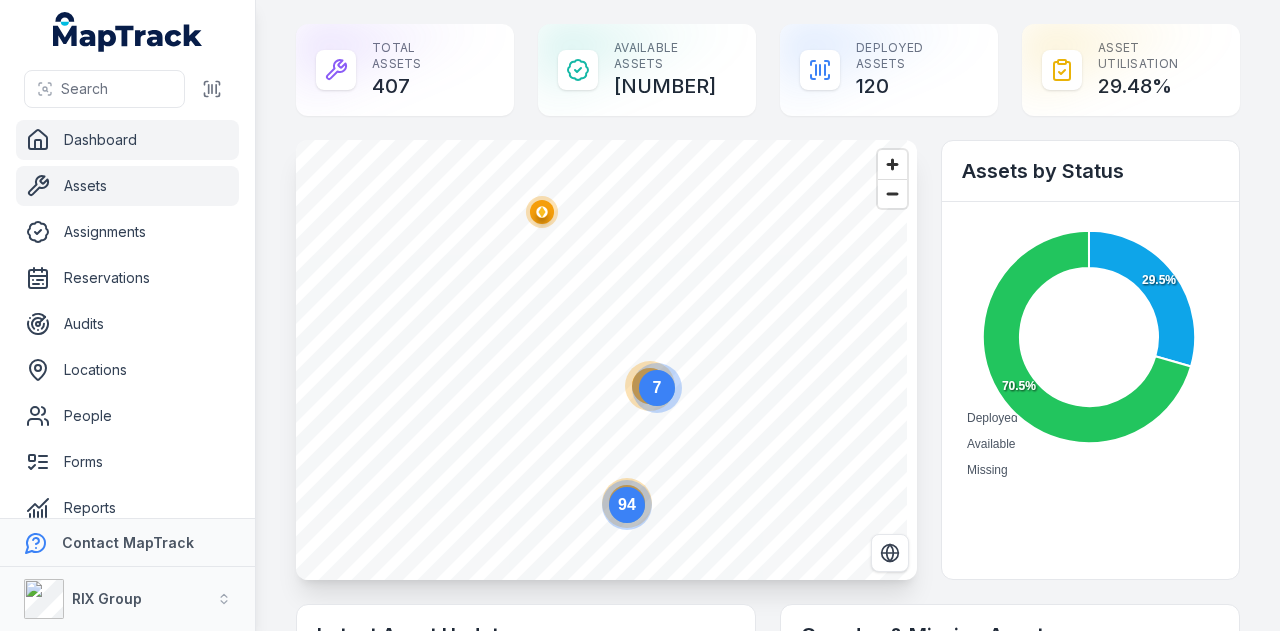 click on "Assets" at bounding box center (127, 186) 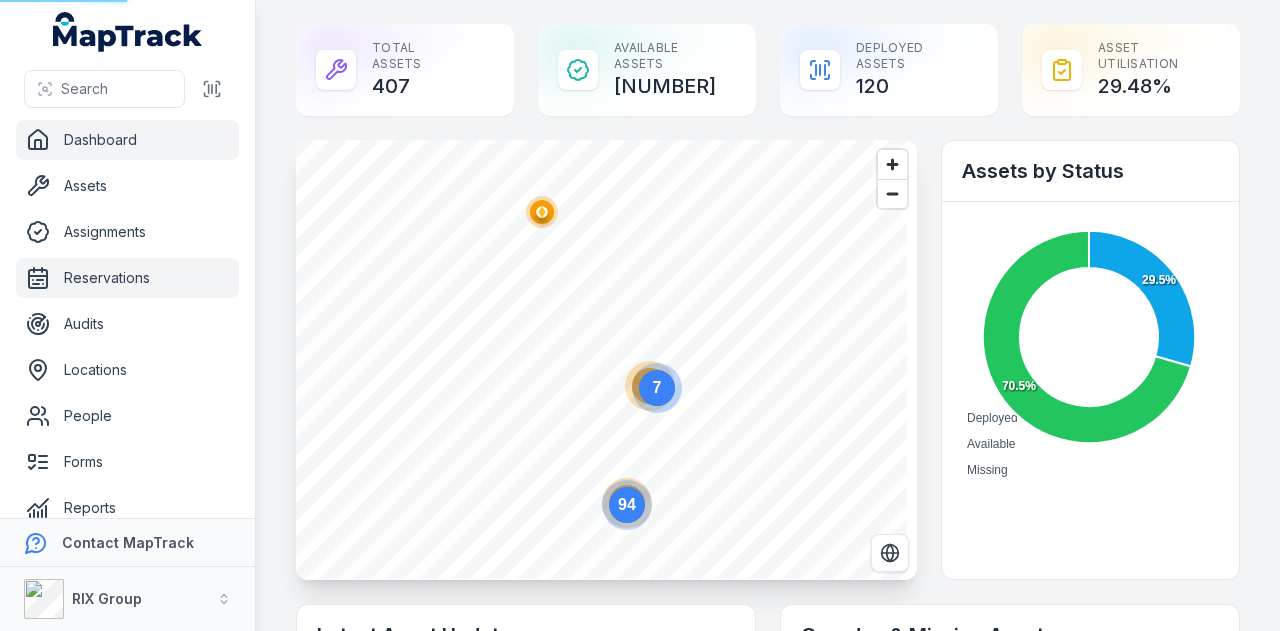 click on "Reservations" at bounding box center (127, 278) 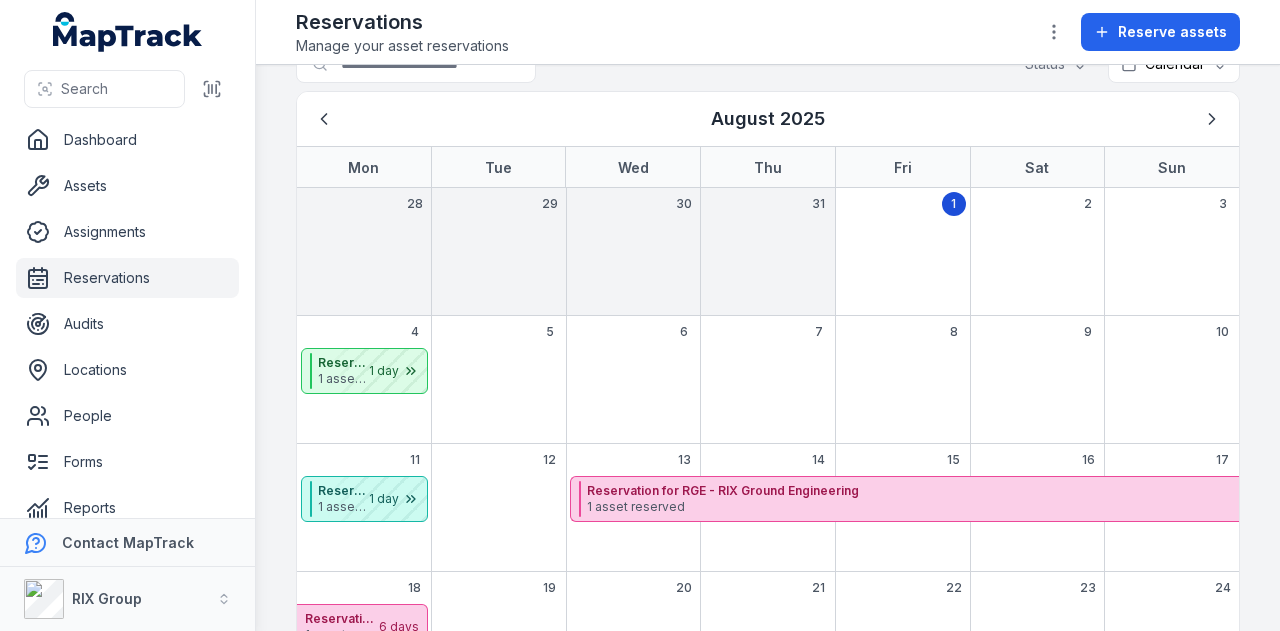 scroll, scrollTop: 0, scrollLeft: 0, axis: both 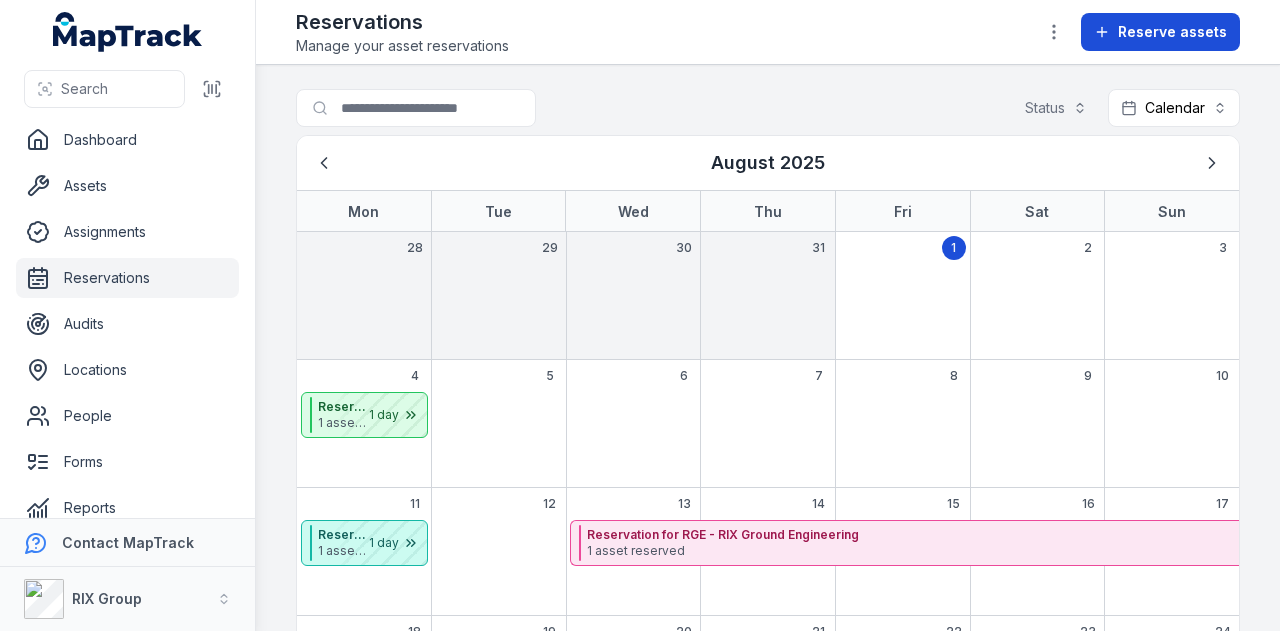 click on "Reserve assets" at bounding box center [1172, 32] 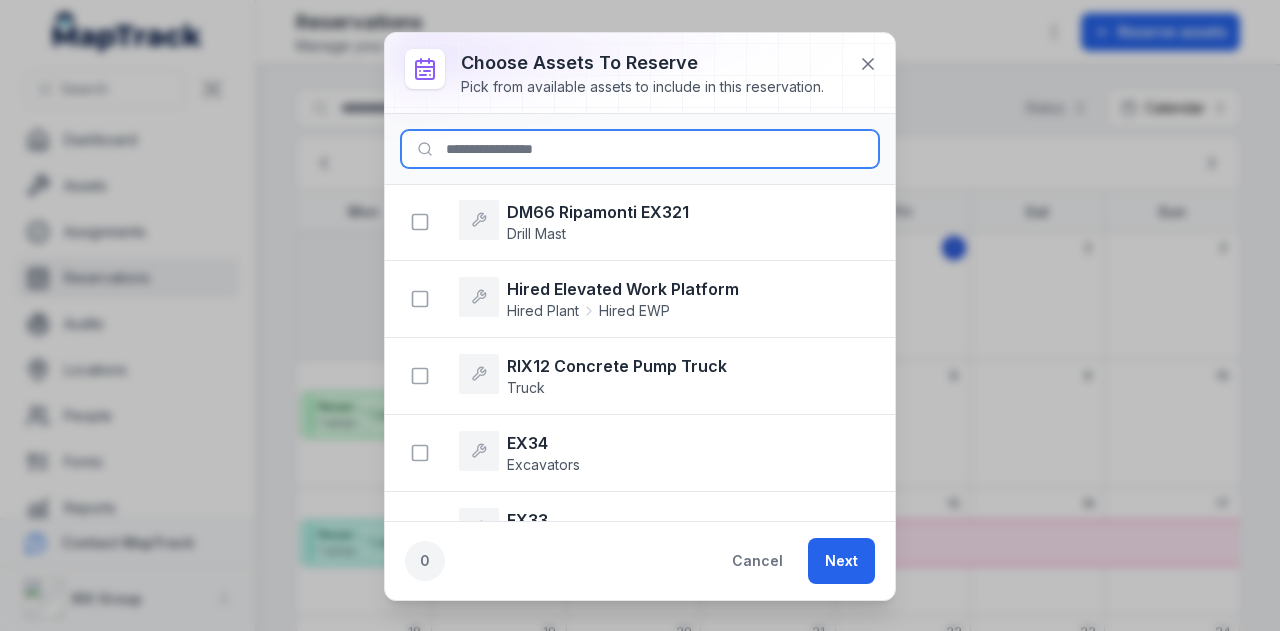 click at bounding box center [640, 149] 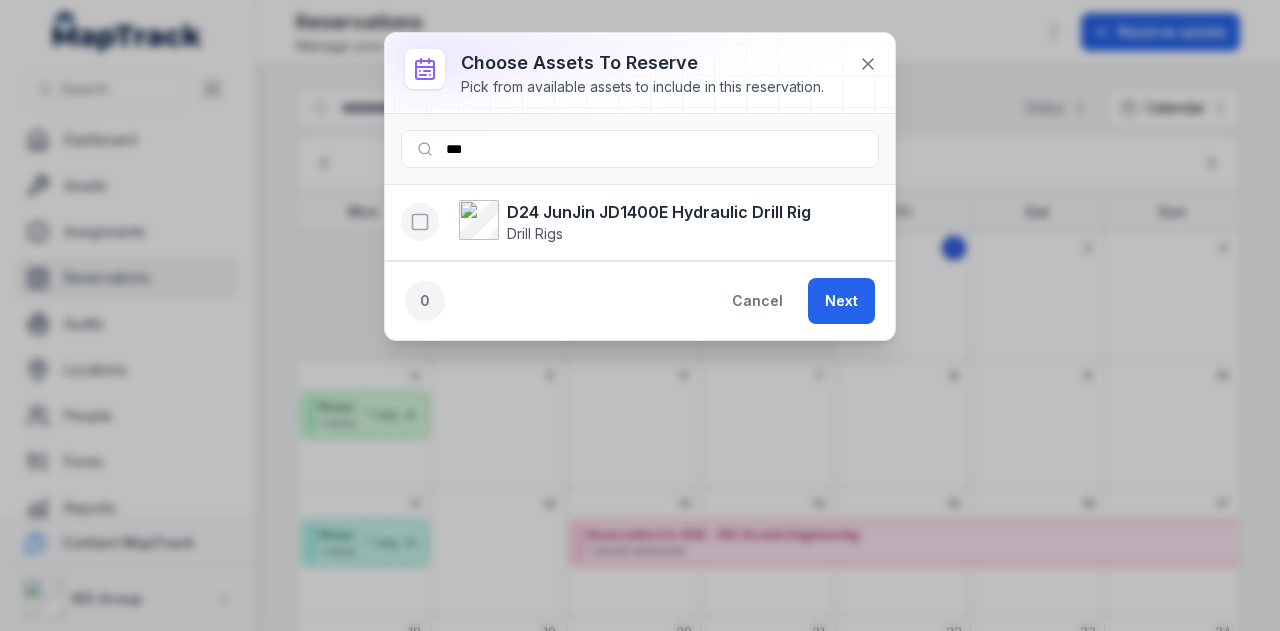click 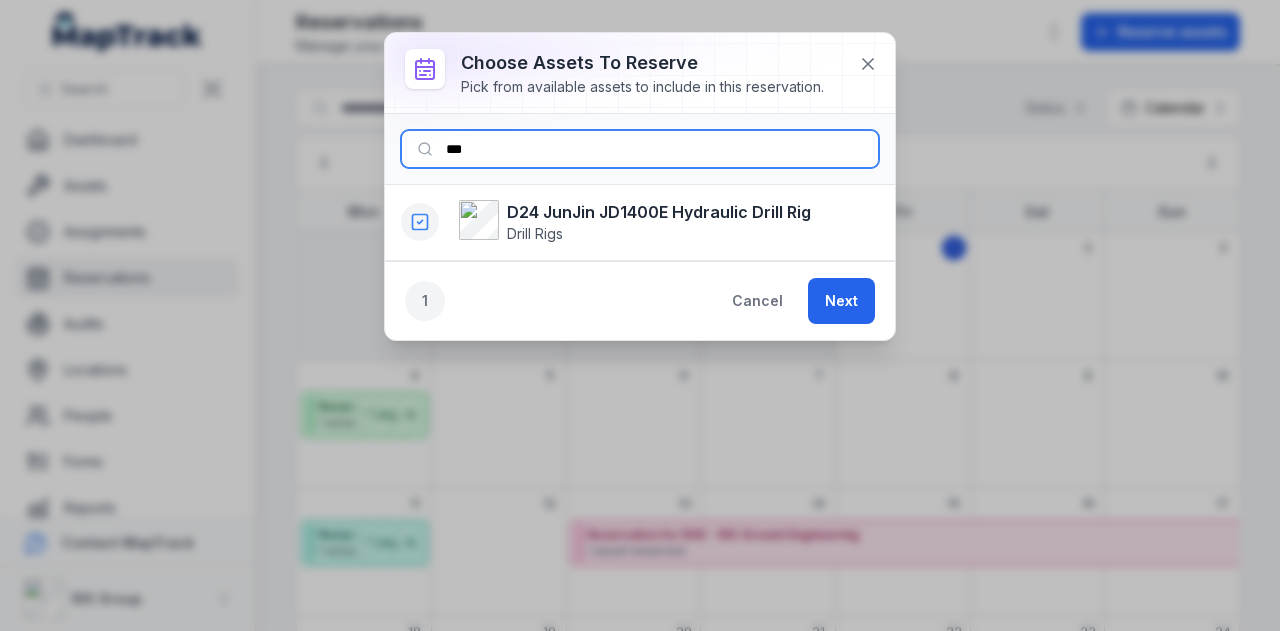 click on "***" at bounding box center [640, 149] 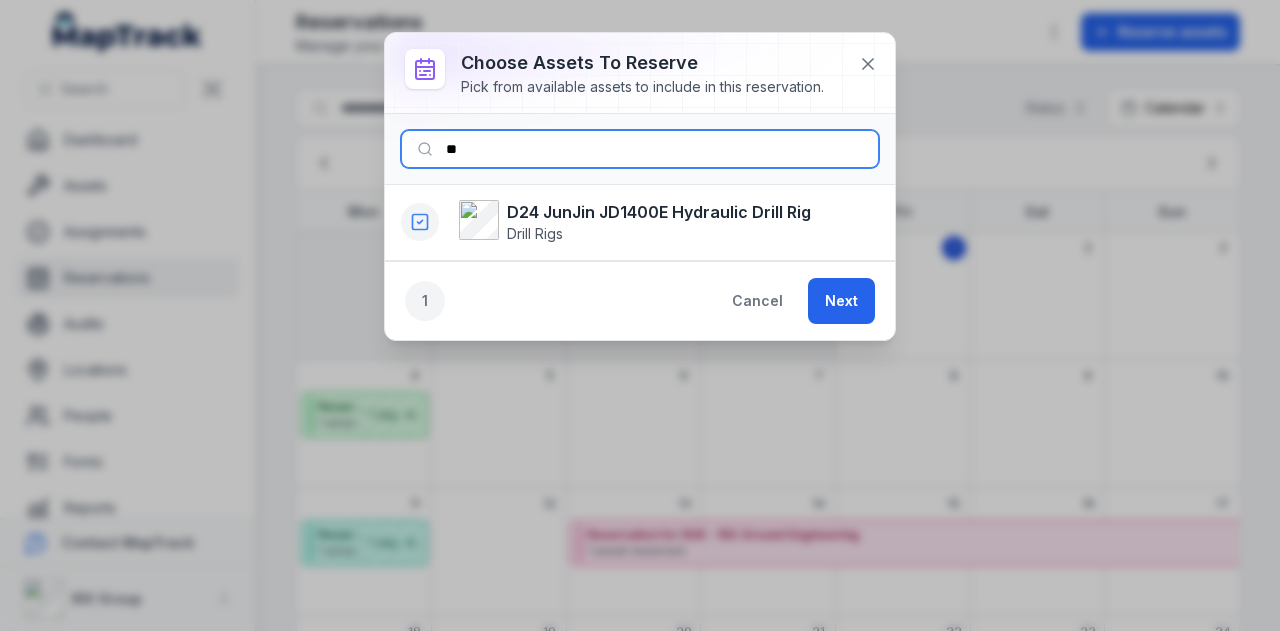type on "*" 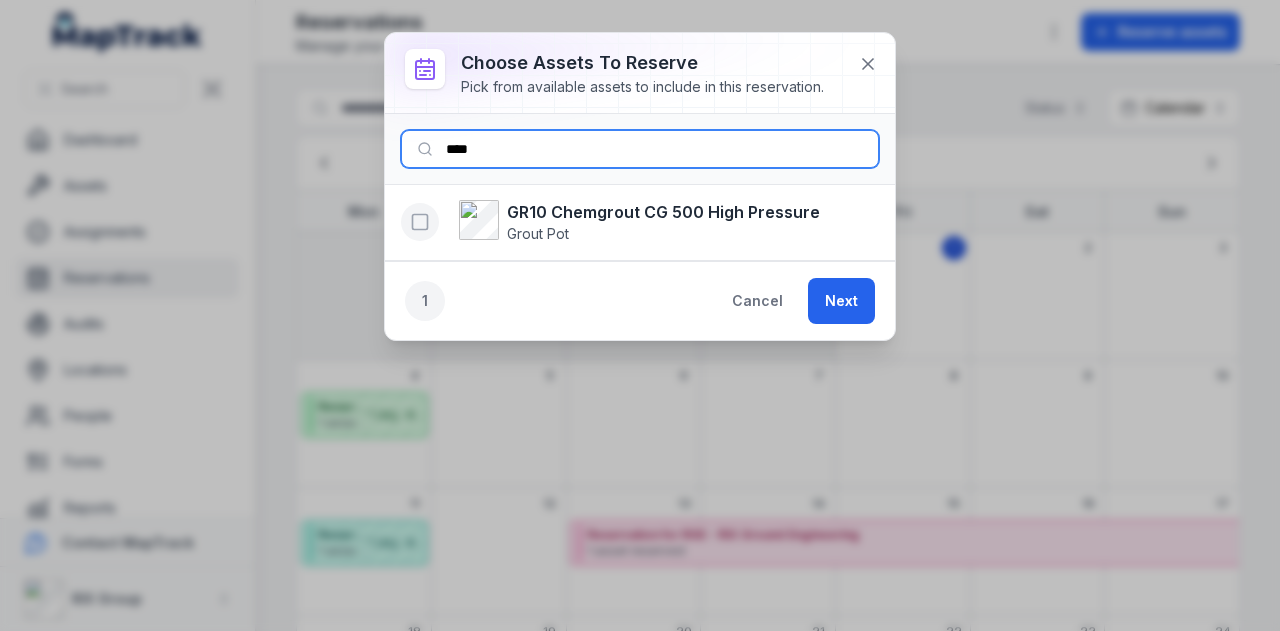 type on "****" 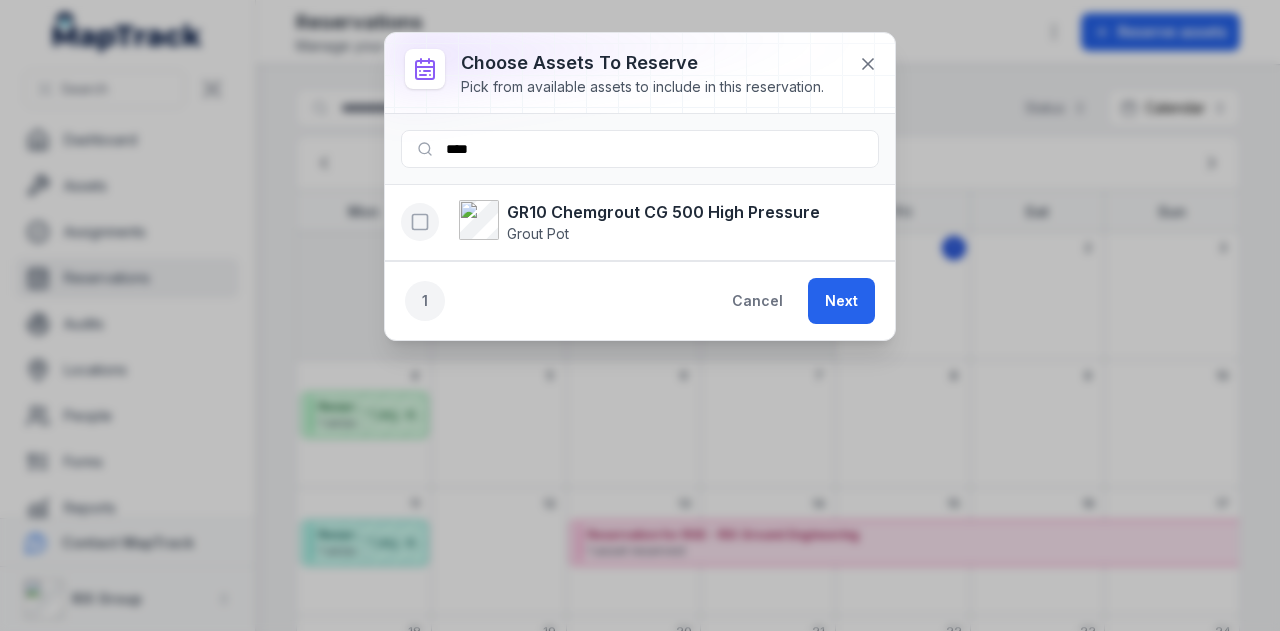 click 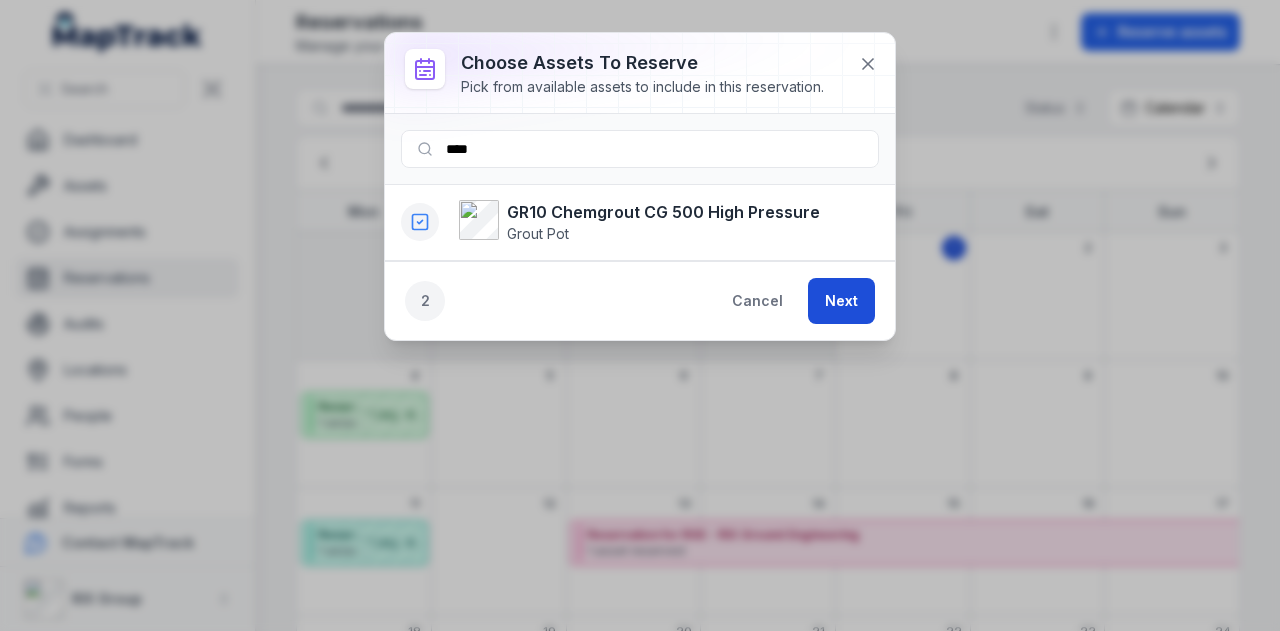 click on "Next" at bounding box center (841, 301) 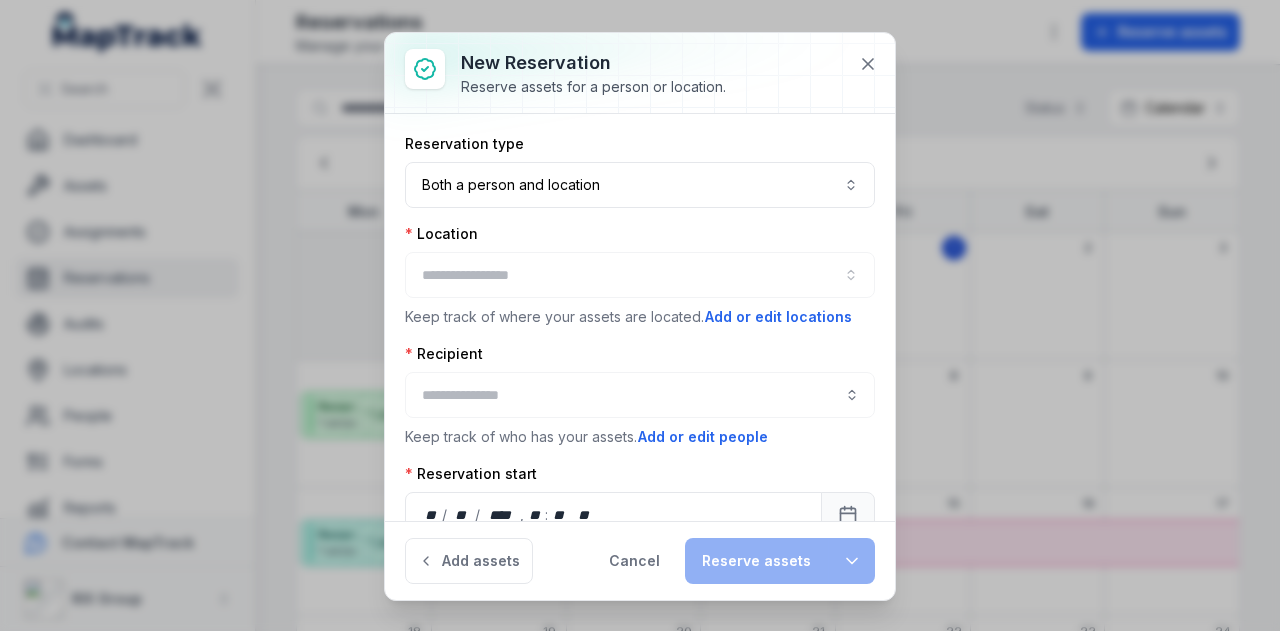 click at bounding box center (640, 275) 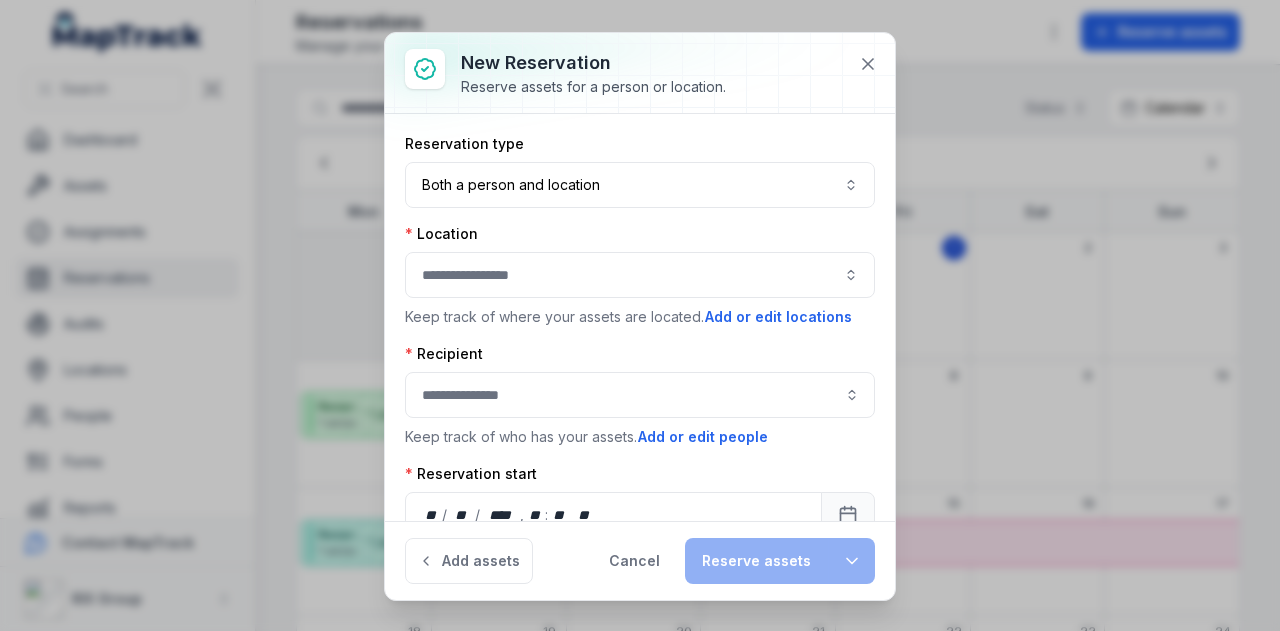 click at bounding box center [640, 275] 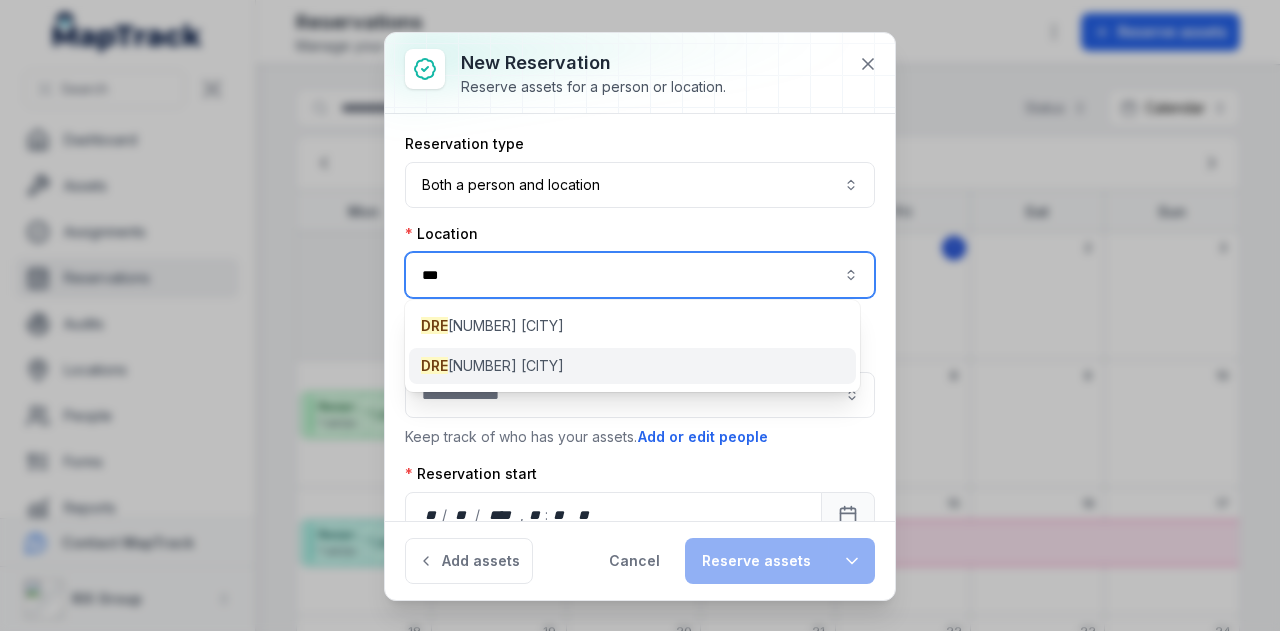 type on "***" 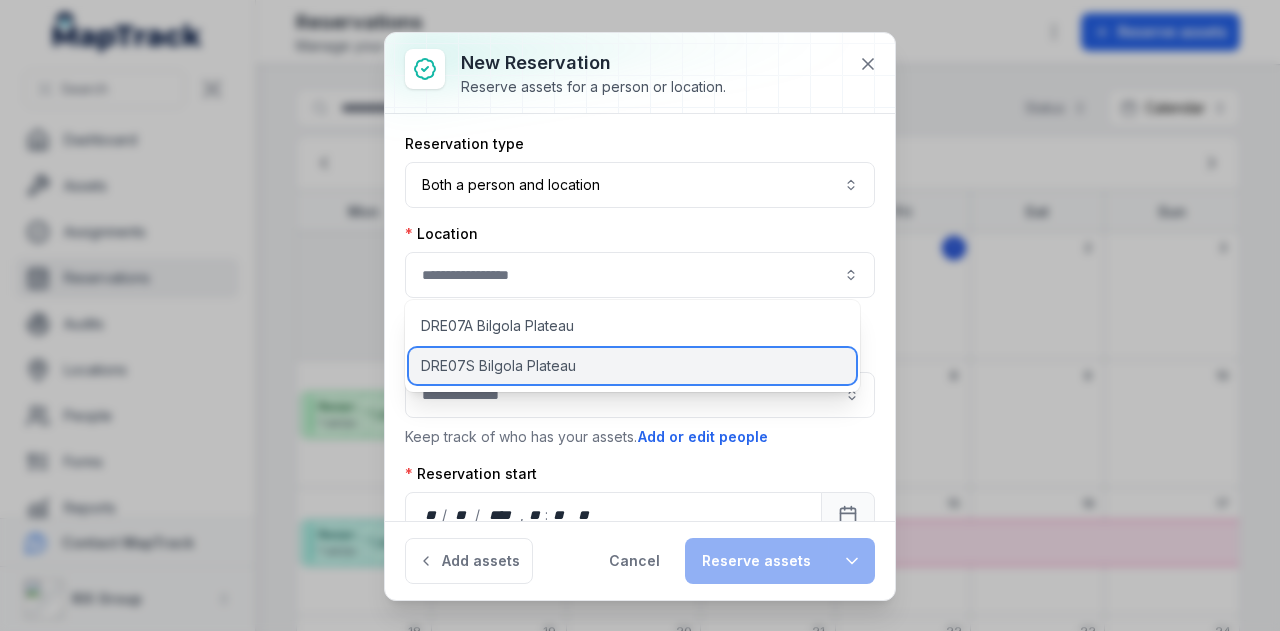 click on "DRE07S Bilgola Plateau" at bounding box center (632, 366) 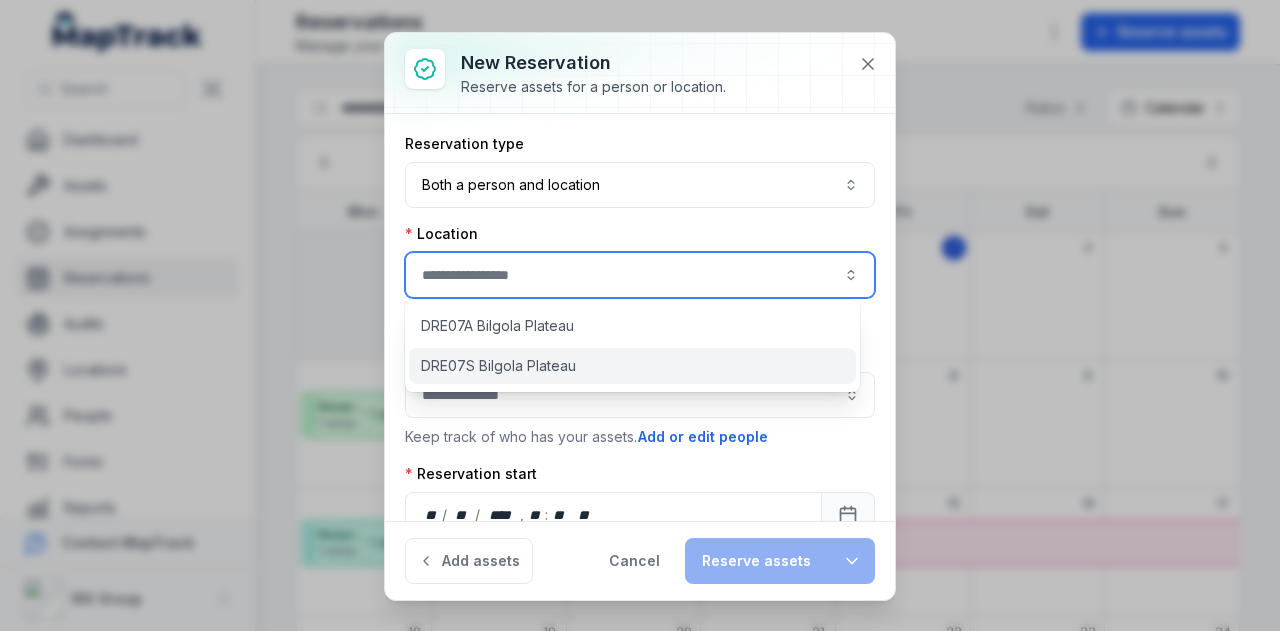 type on "**********" 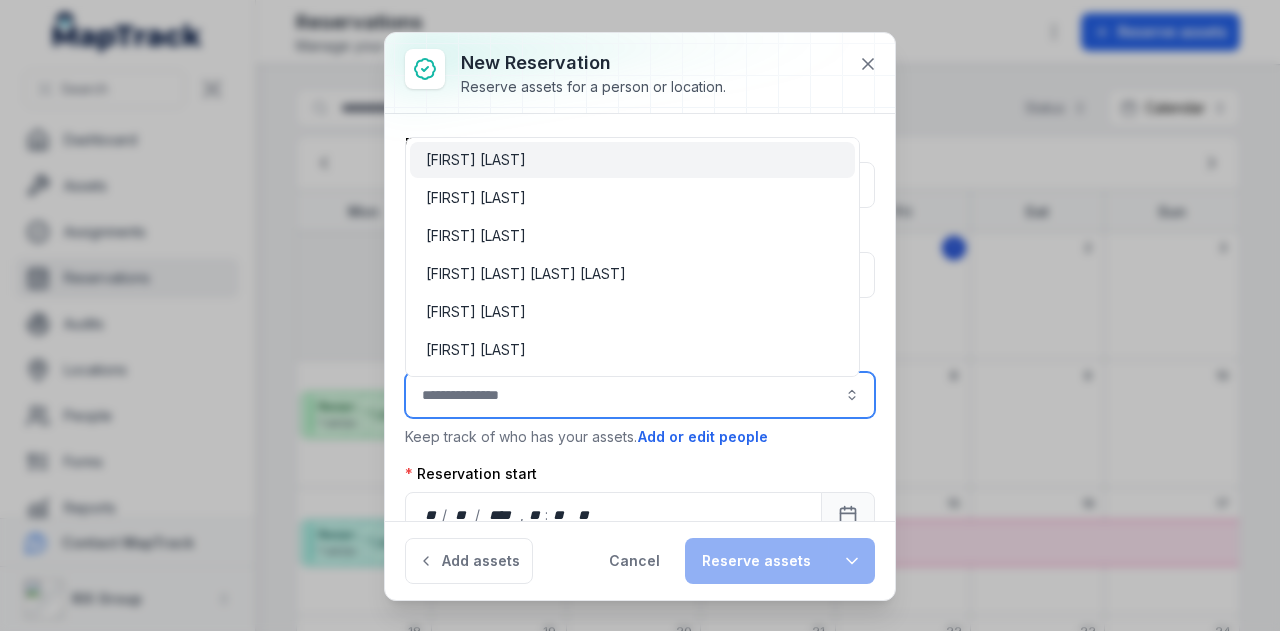 click at bounding box center [640, 395] 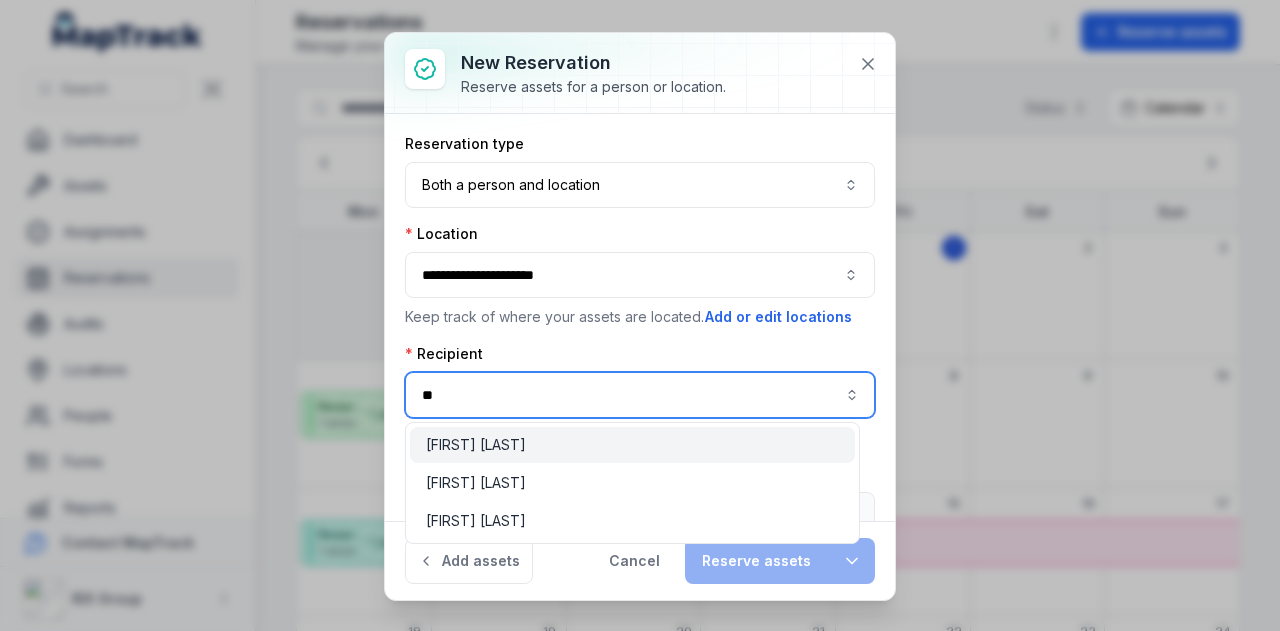 type on "*" 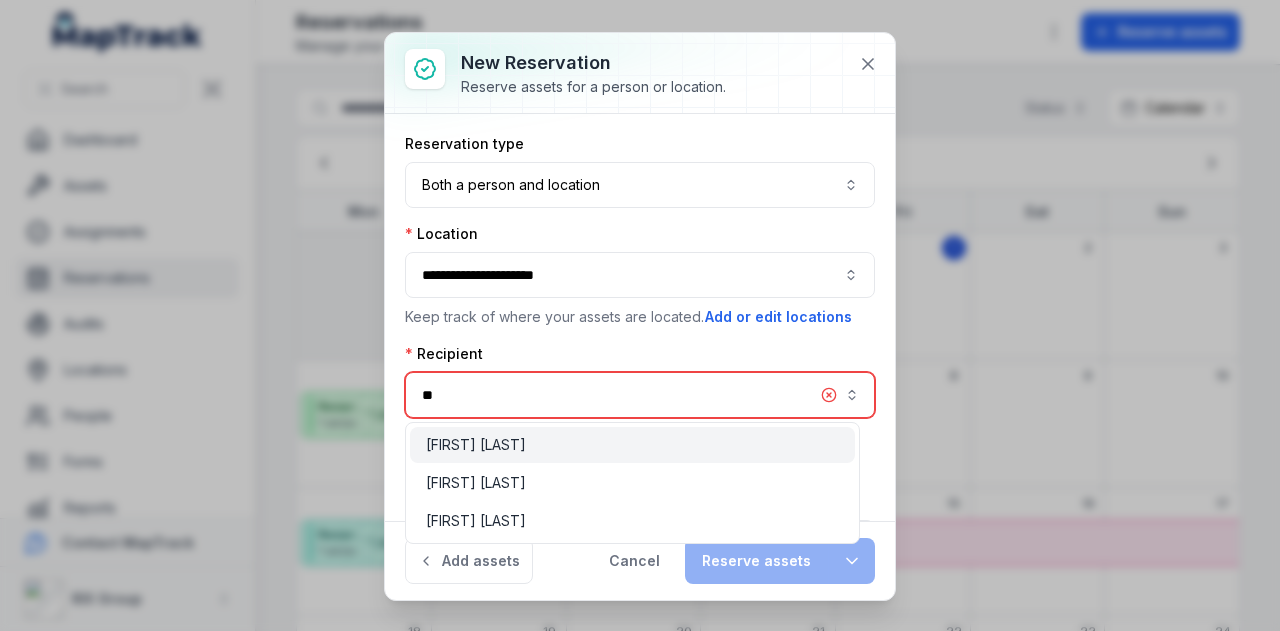 type on "*" 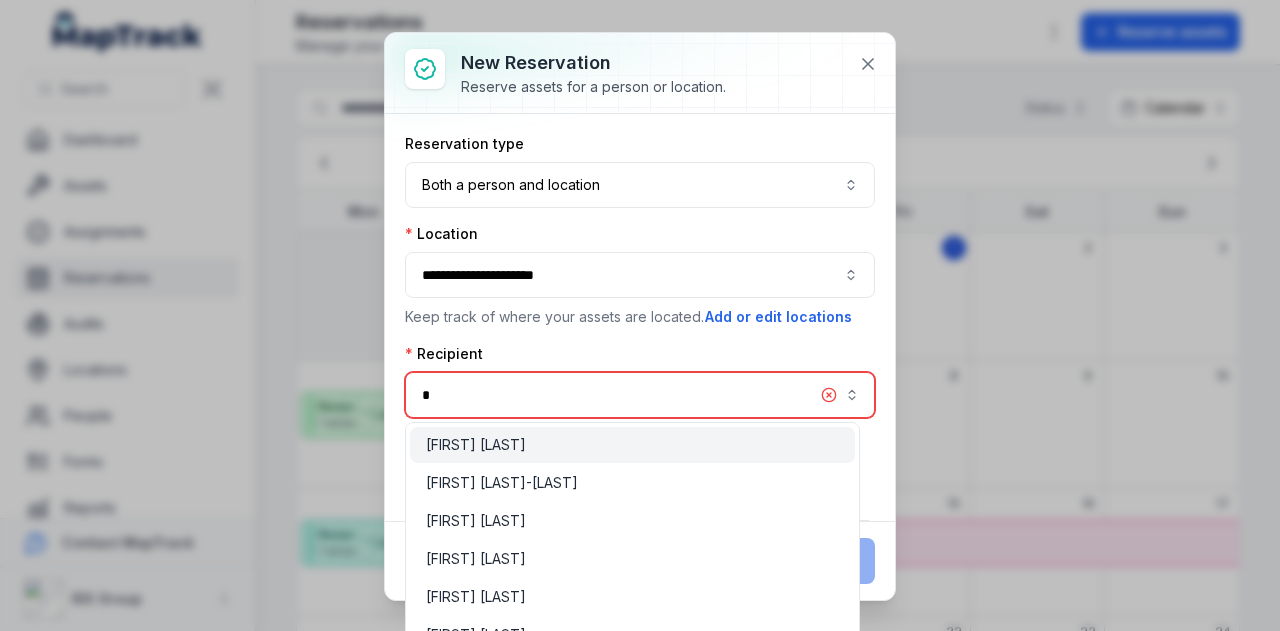 type 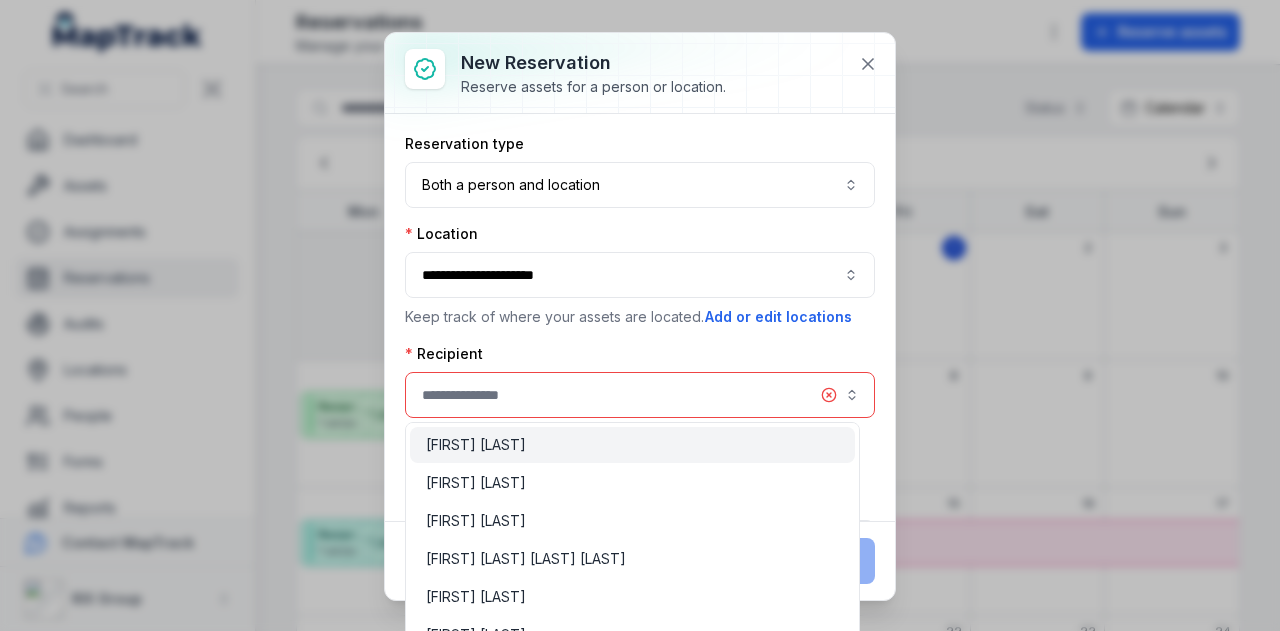 click on "Recipient is required Keep track of who has your assets. Add or edit people" at bounding box center [640, 410] 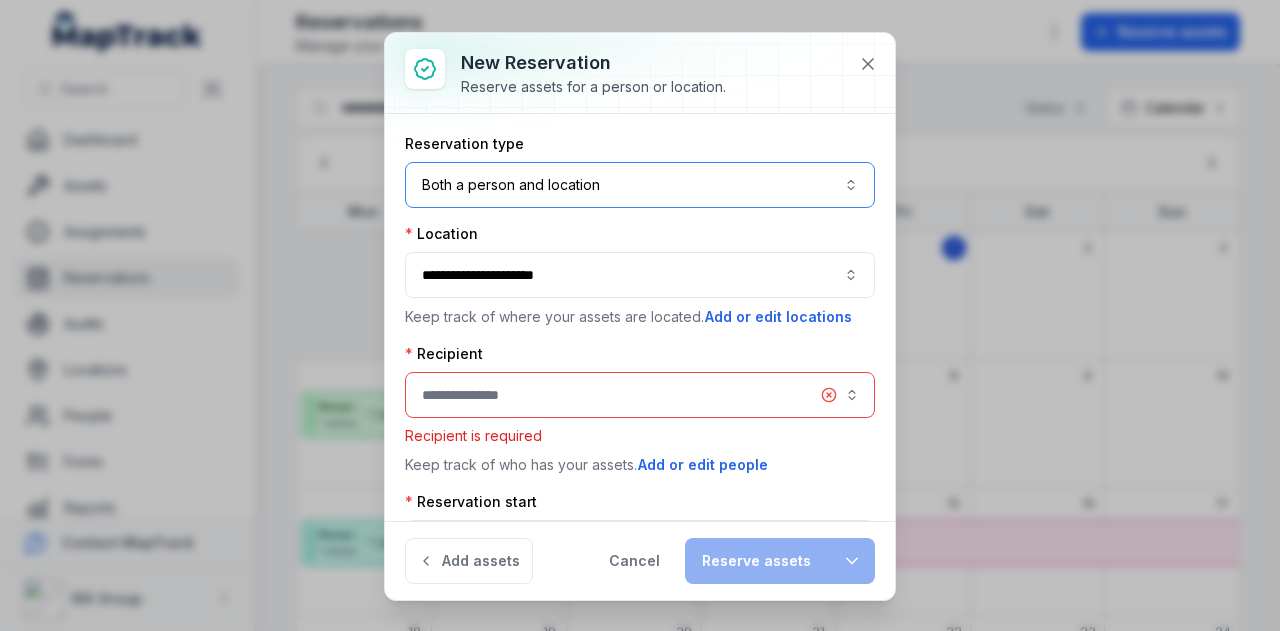 click on "Both a person and location ****" at bounding box center [640, 185] 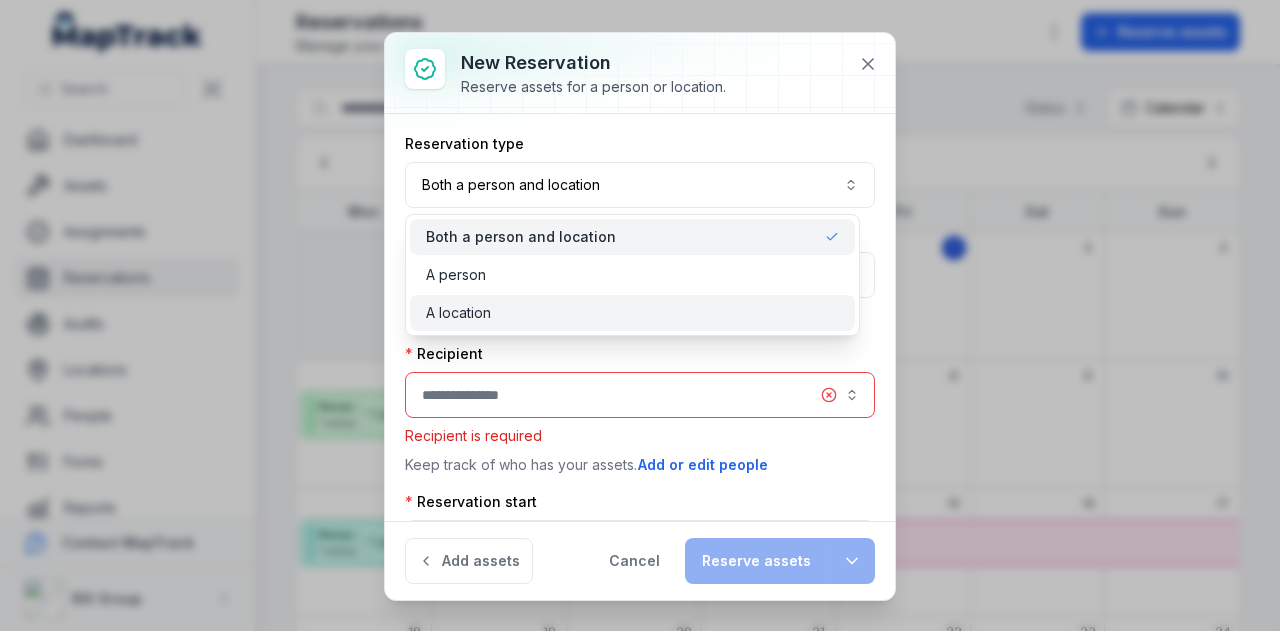 click on "A location" at bounding box center [632, 313] 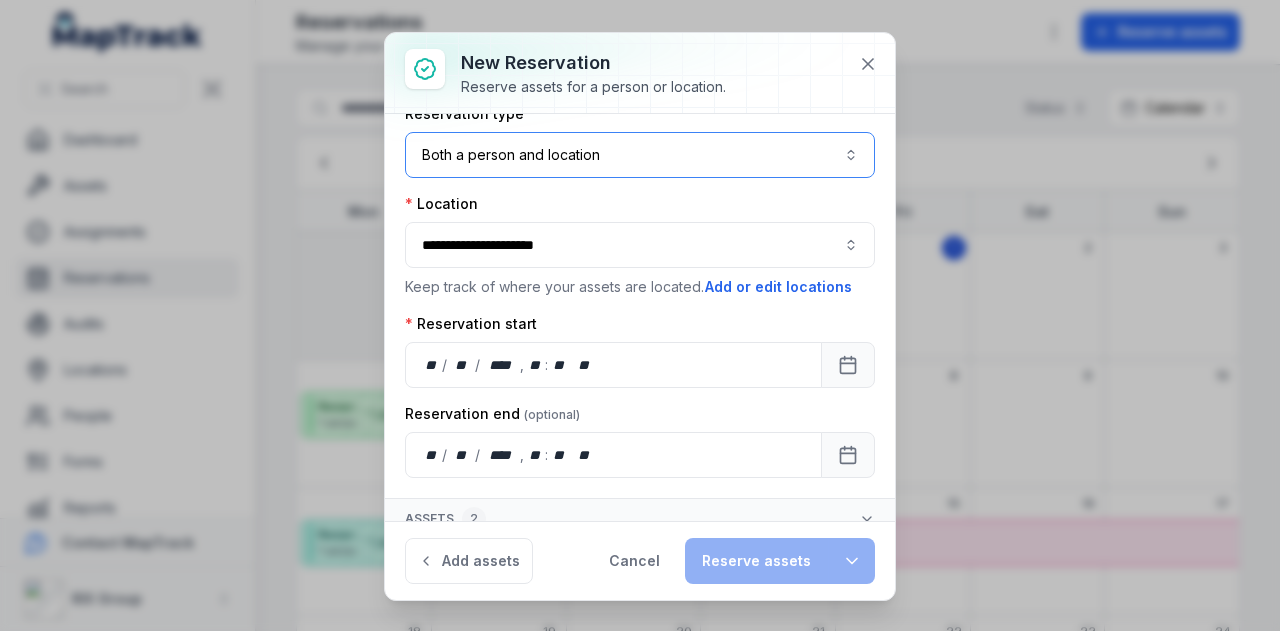 scroll, scrollTop: 42, scrollLeft: 0, axis: vertical 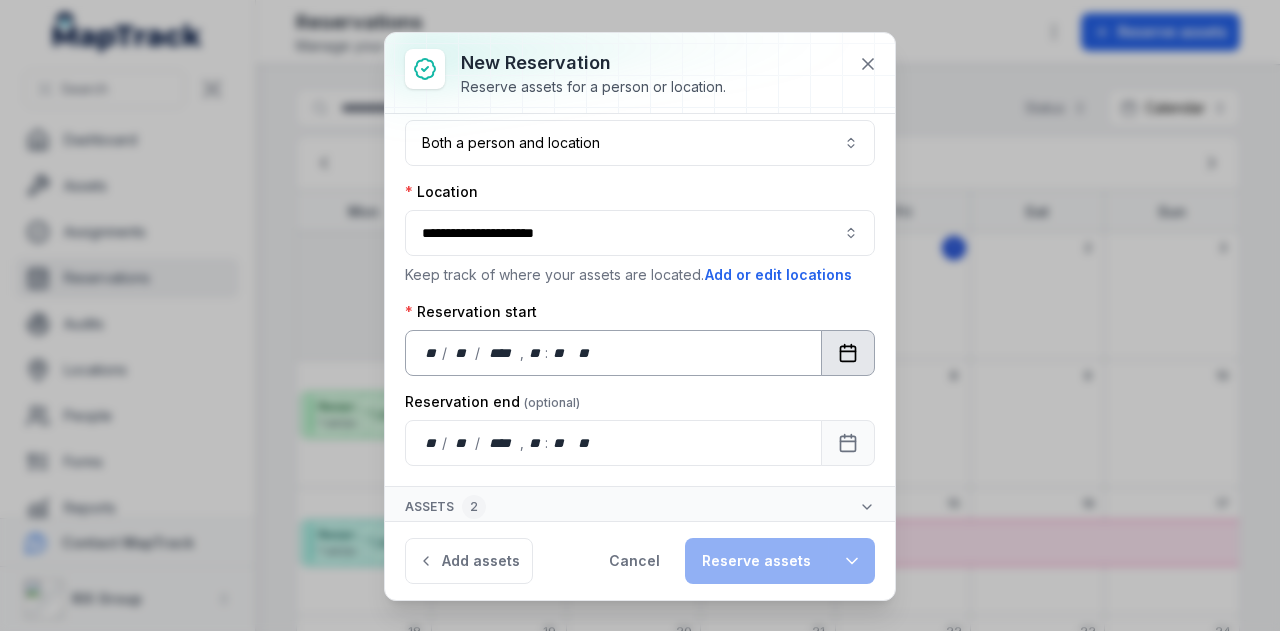 click at bounding box center [848, 353] 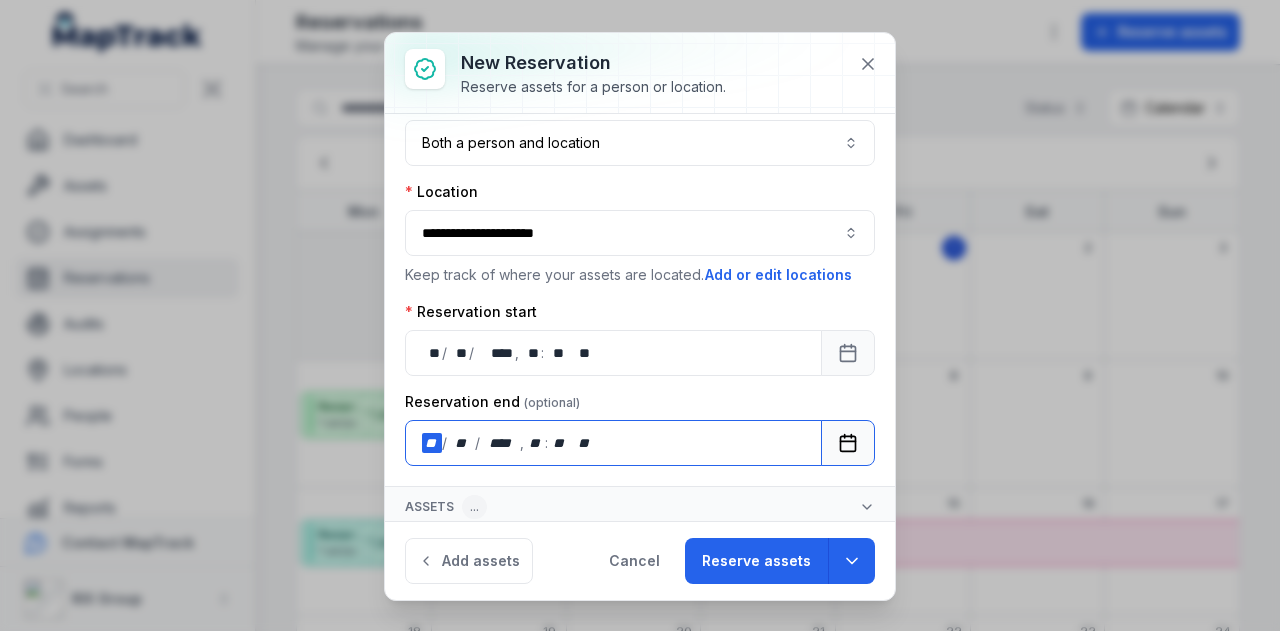 click on "** / ** / **** ,  ** : **   **" at bounding box center [613, 443] 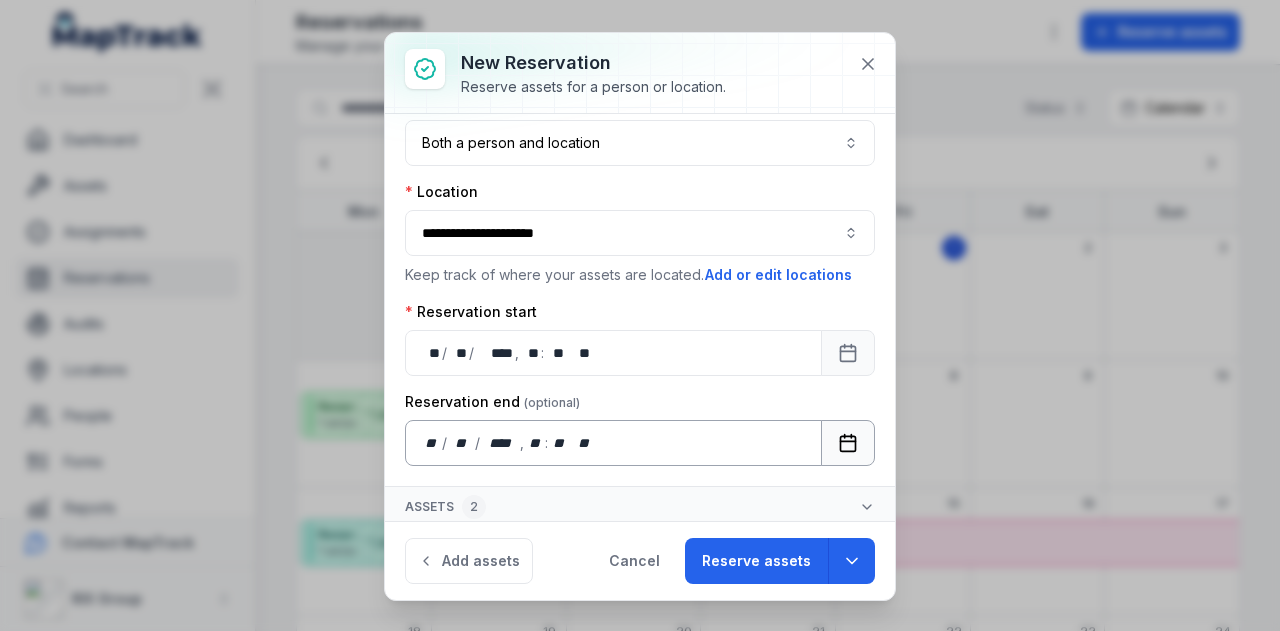 click 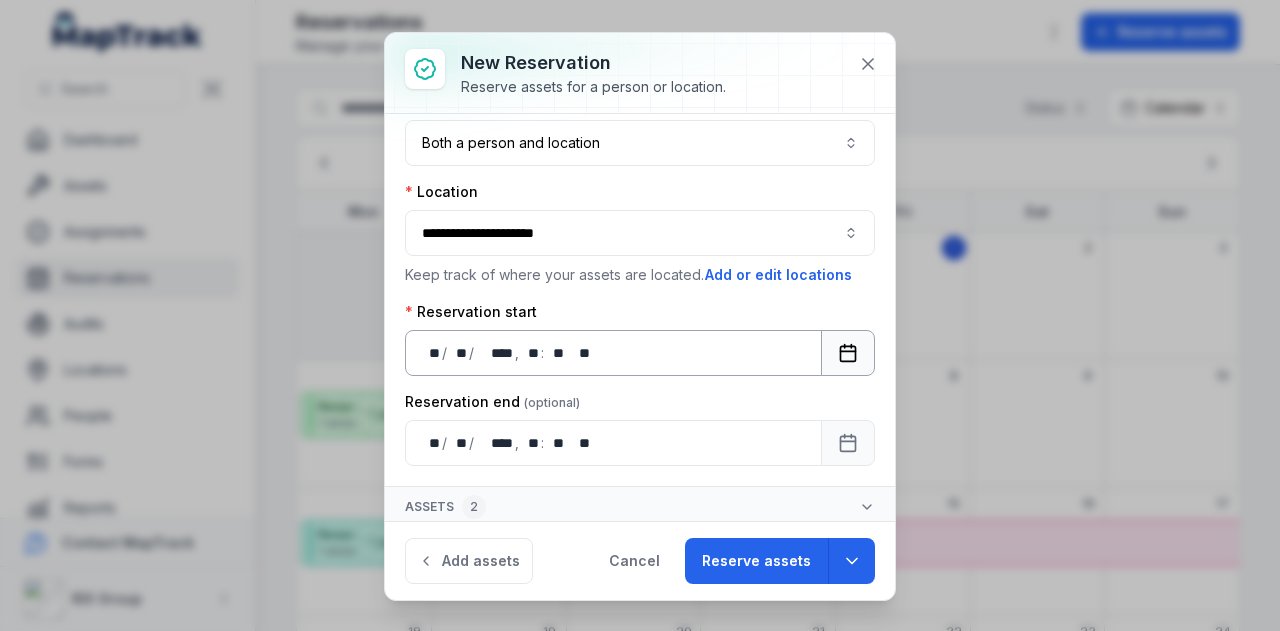 click at bounding box center (848, 353) 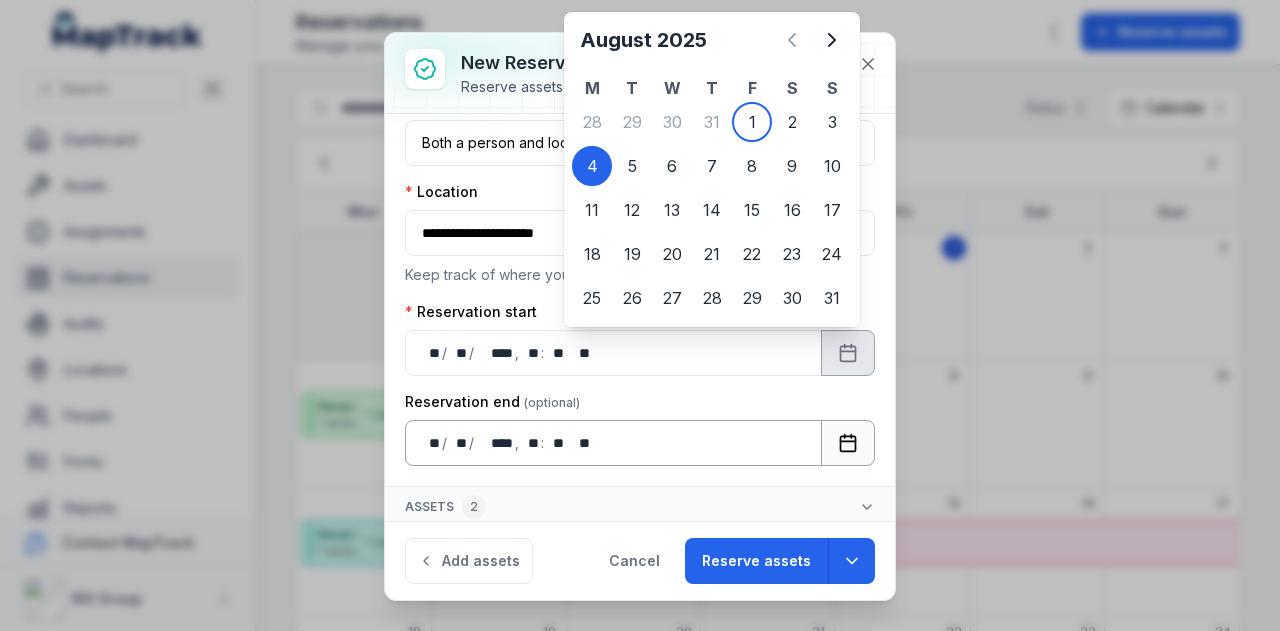 click 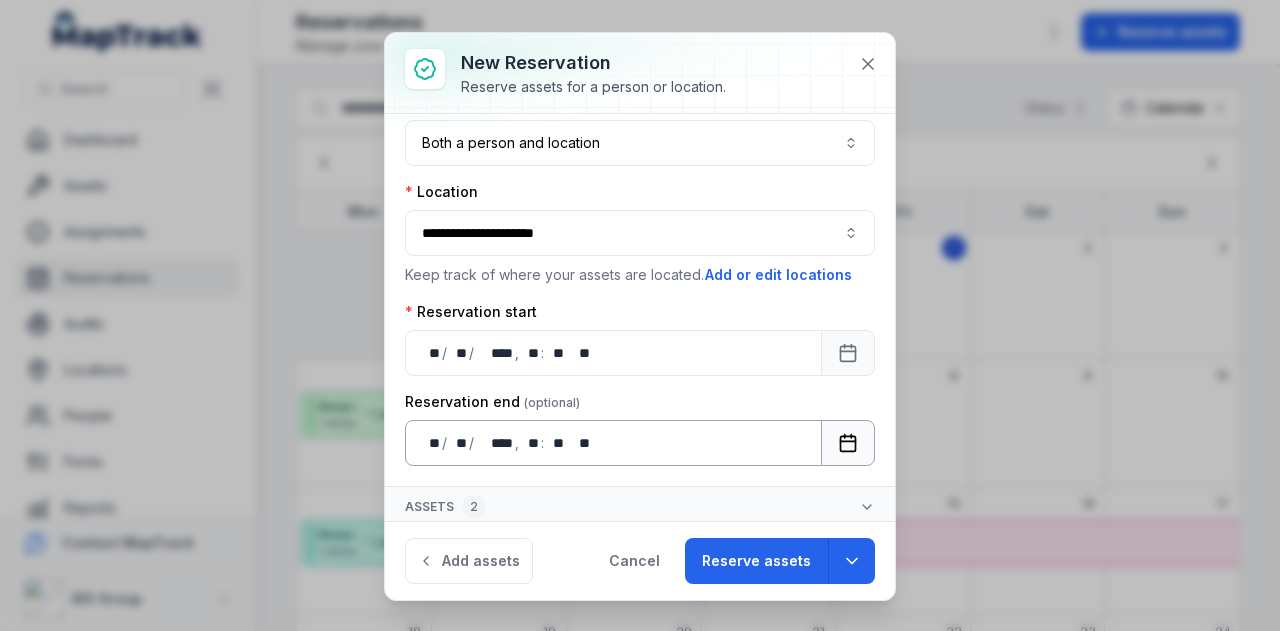 click 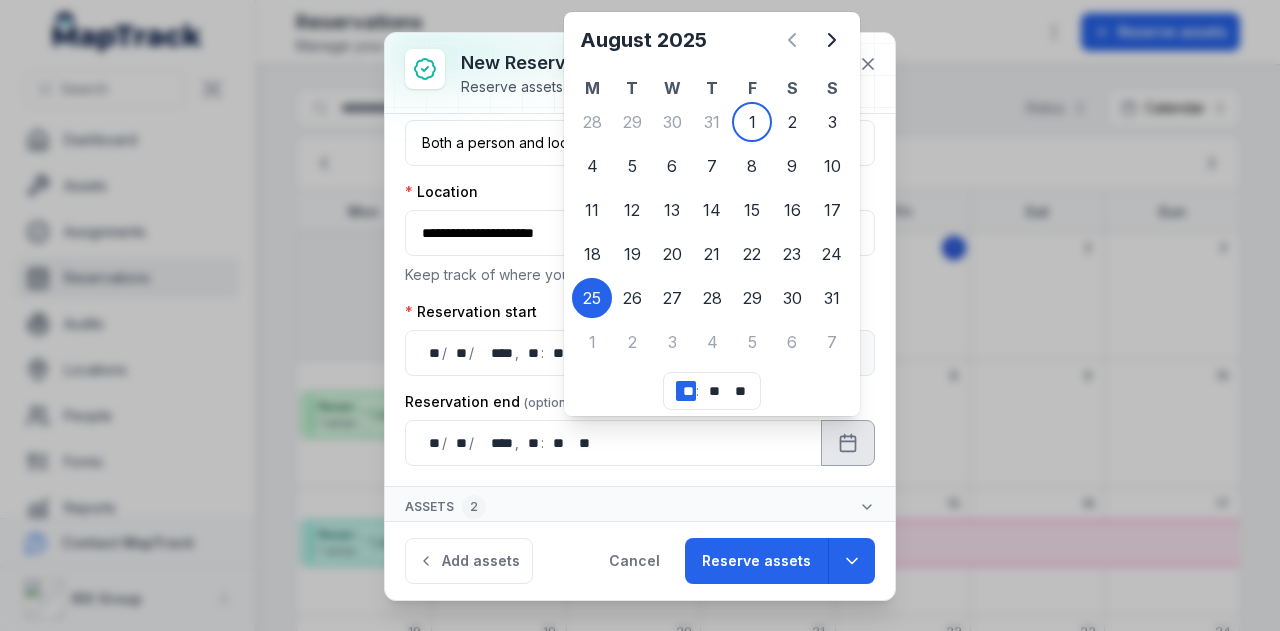 click on "** ** : ** **   ** **" at bounding box center [712, 391] 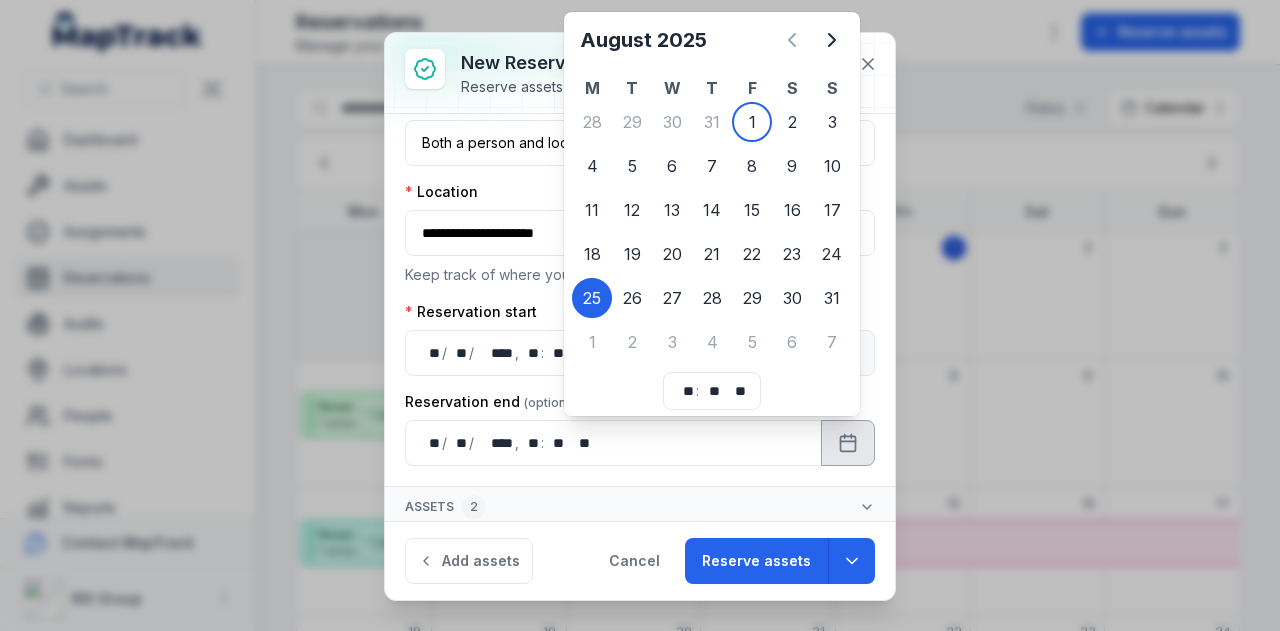 click on "Assets 2" at bounding box center [640, 507] 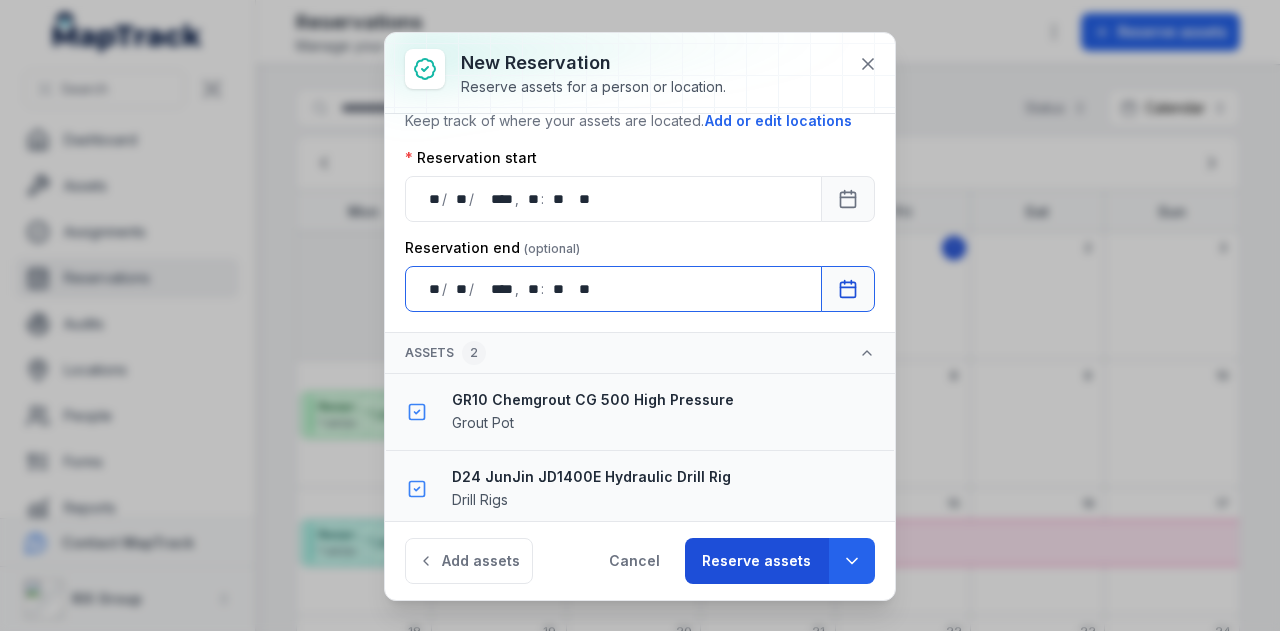 scroll, scrollTop: 196, scrollLeft: 0, axis: vertical 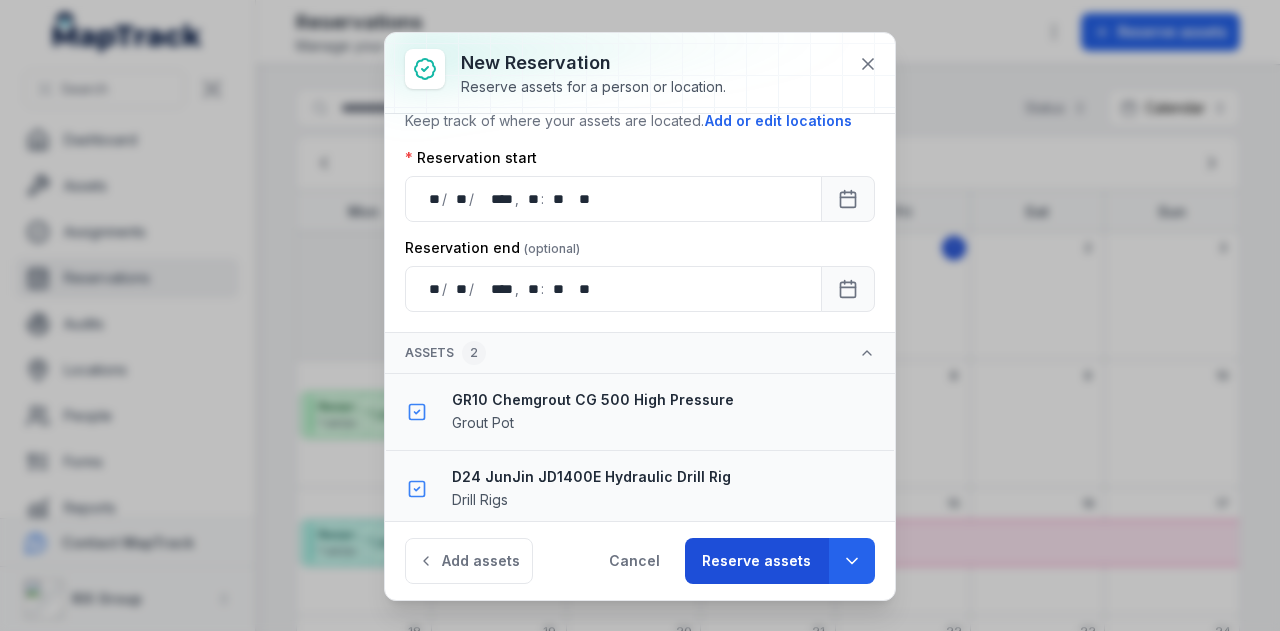click on "Reserve assets" at bounding box center [756, 561] 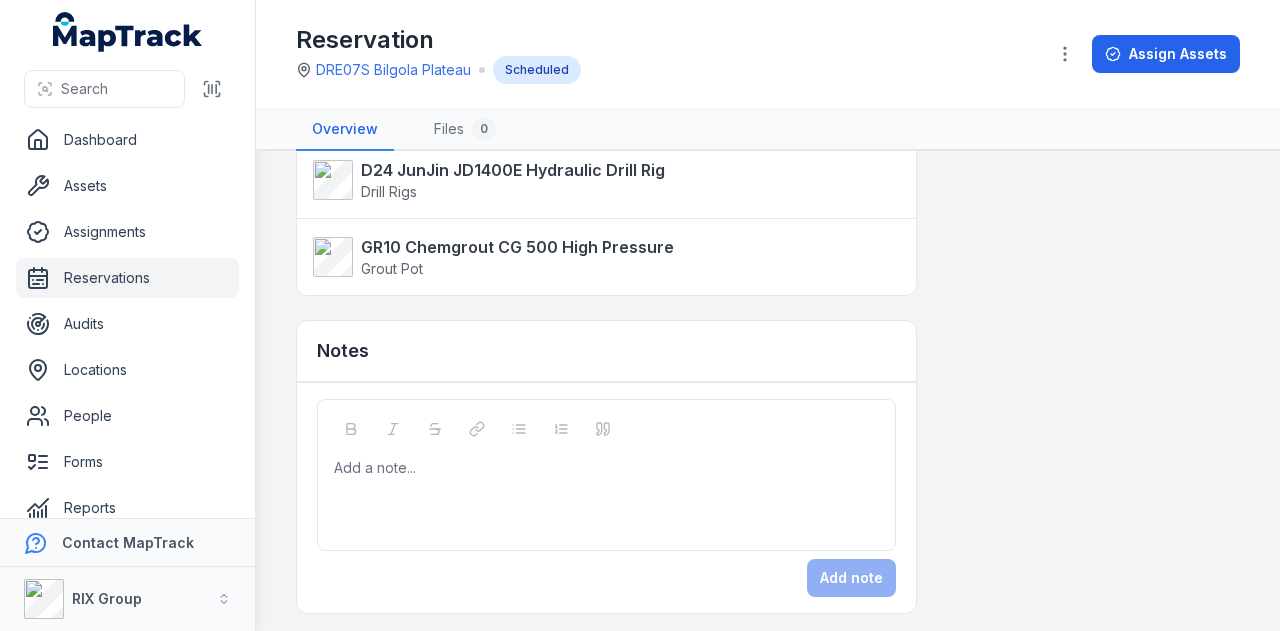 scroll, scrollTop: 0, scrollLeft: 0, axis: both 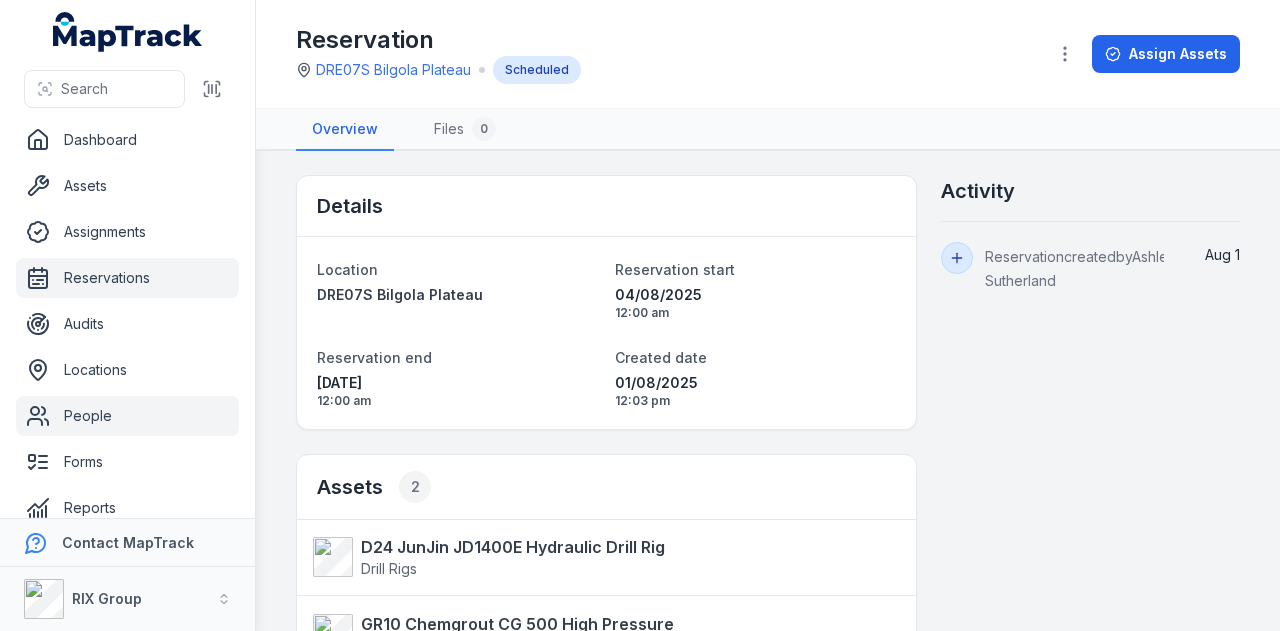 click on "People" at bounding box center [127, 416] 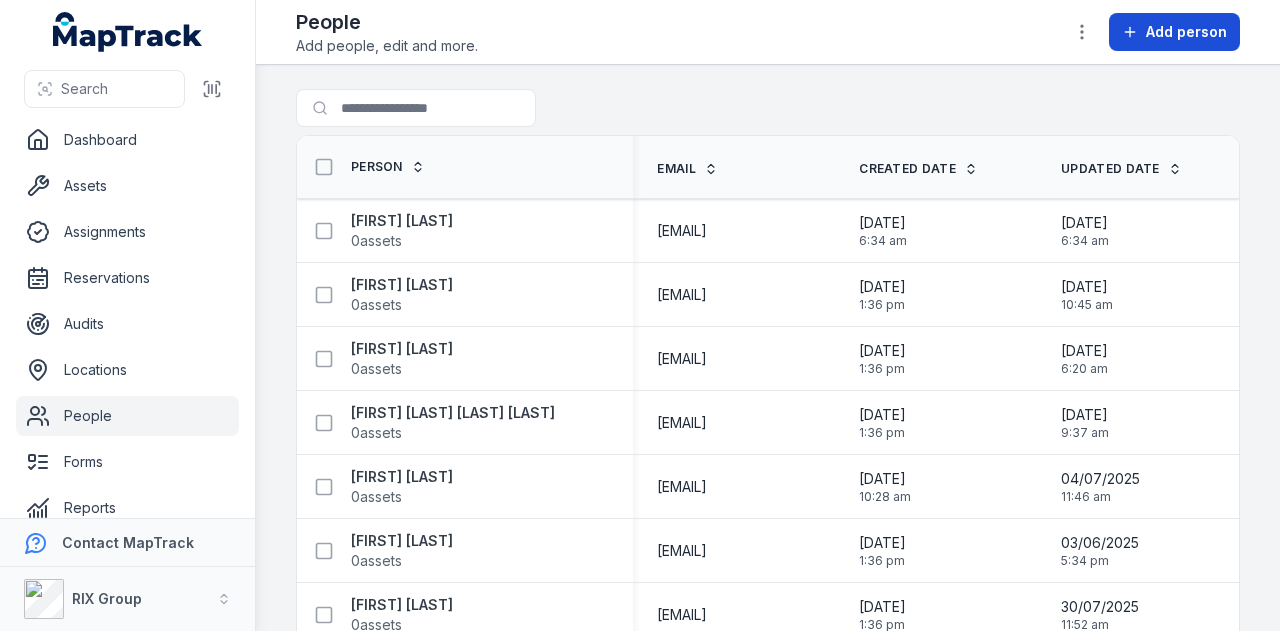 click on "Add person" at bounding box center (1186, 32) 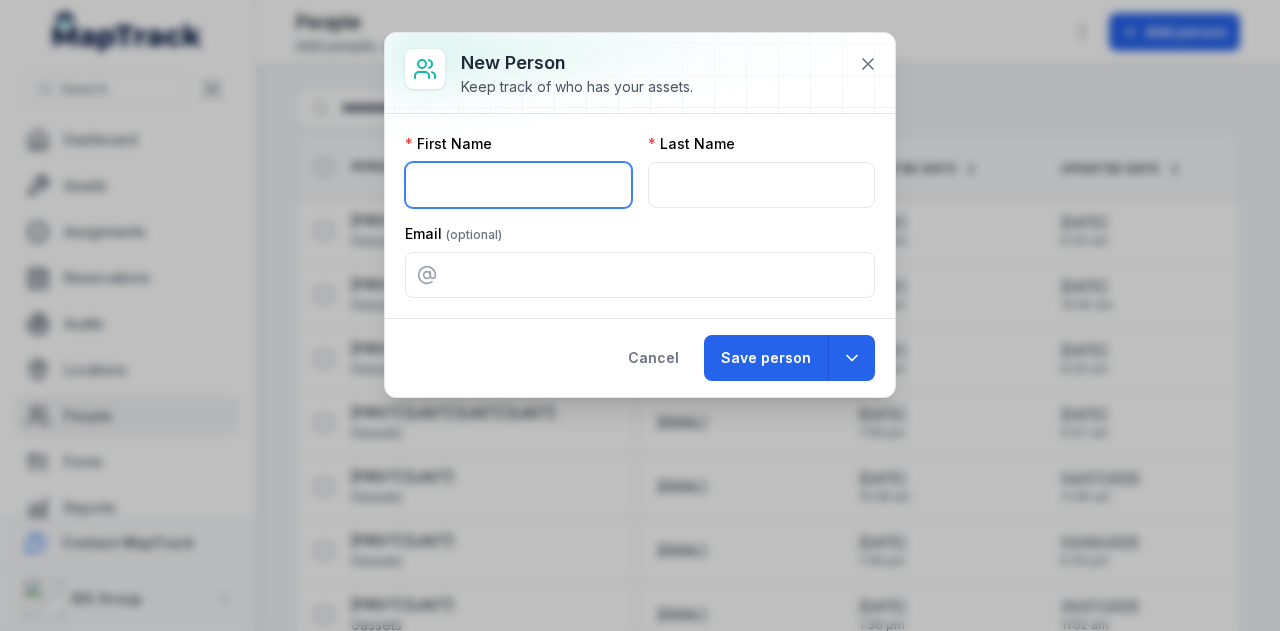 click at bounding box center (518, 185) 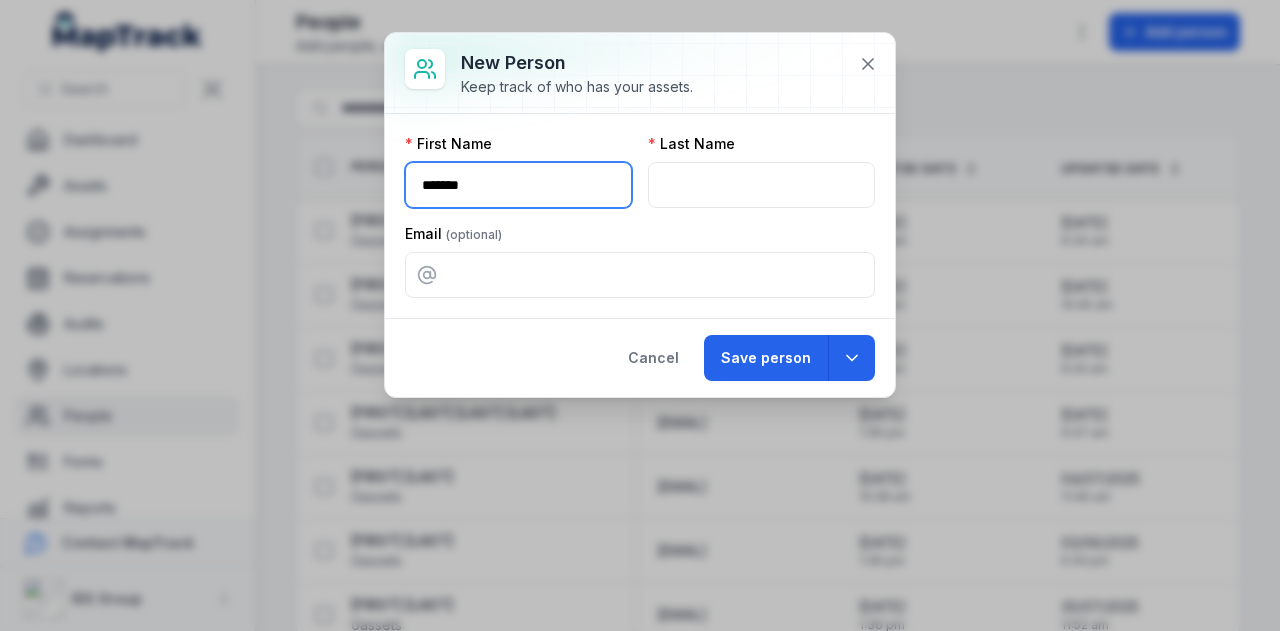 type on "*******" 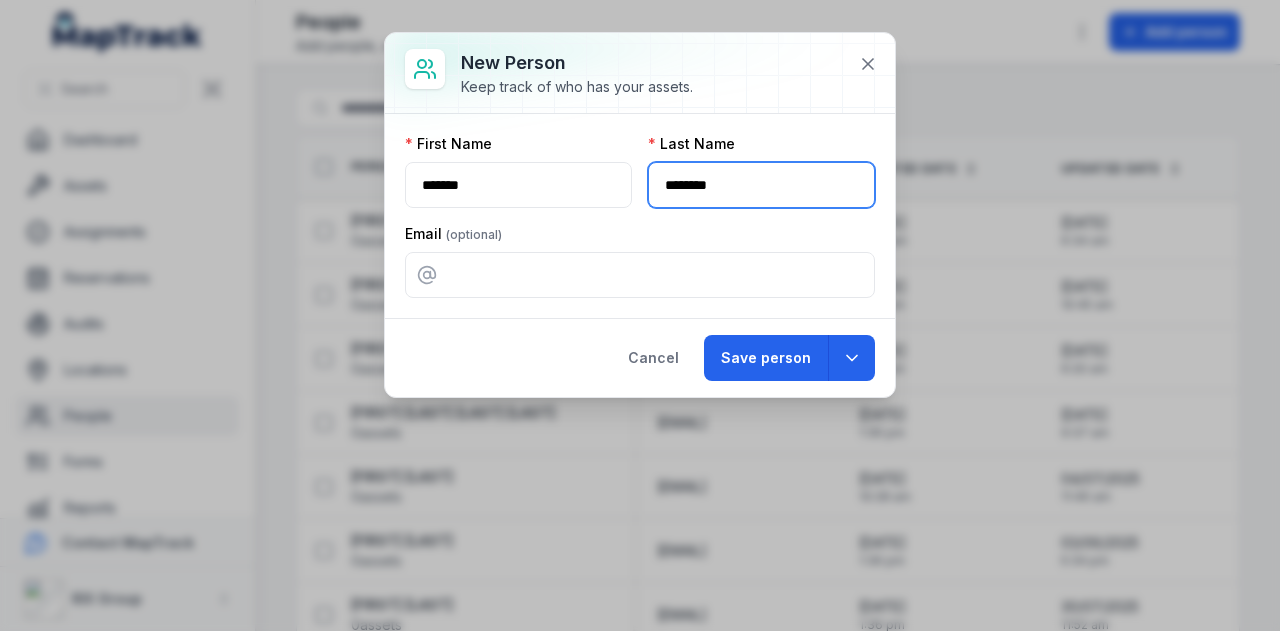 type on "********" 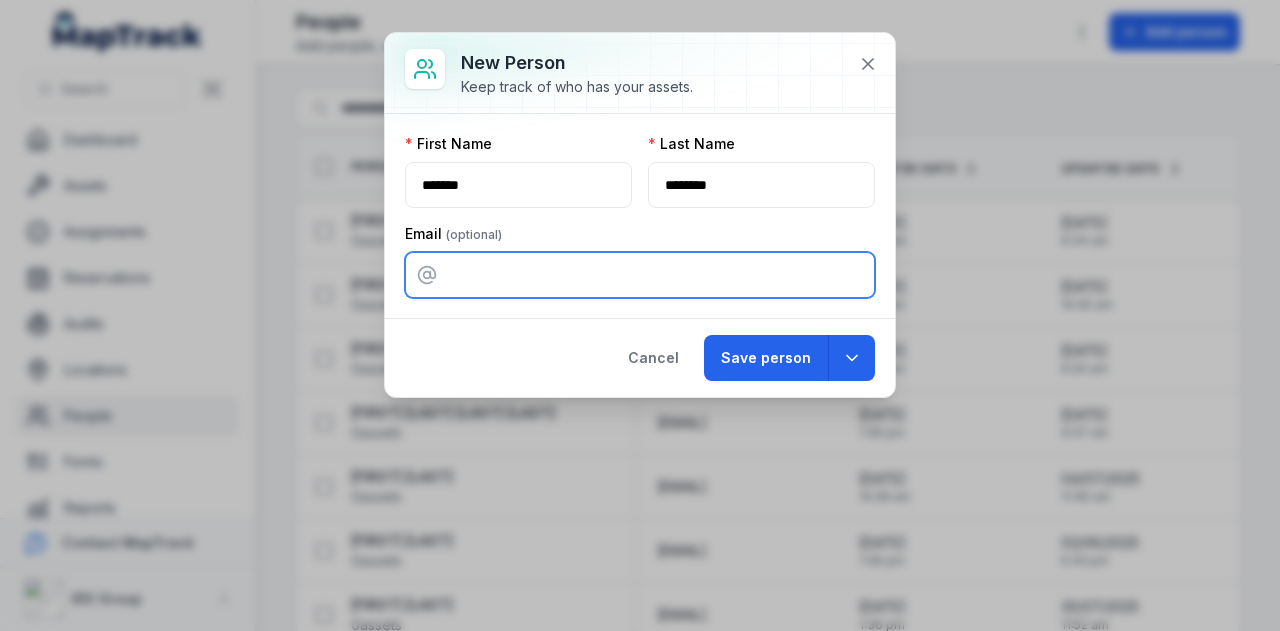 click at bounding box center (640, 275) 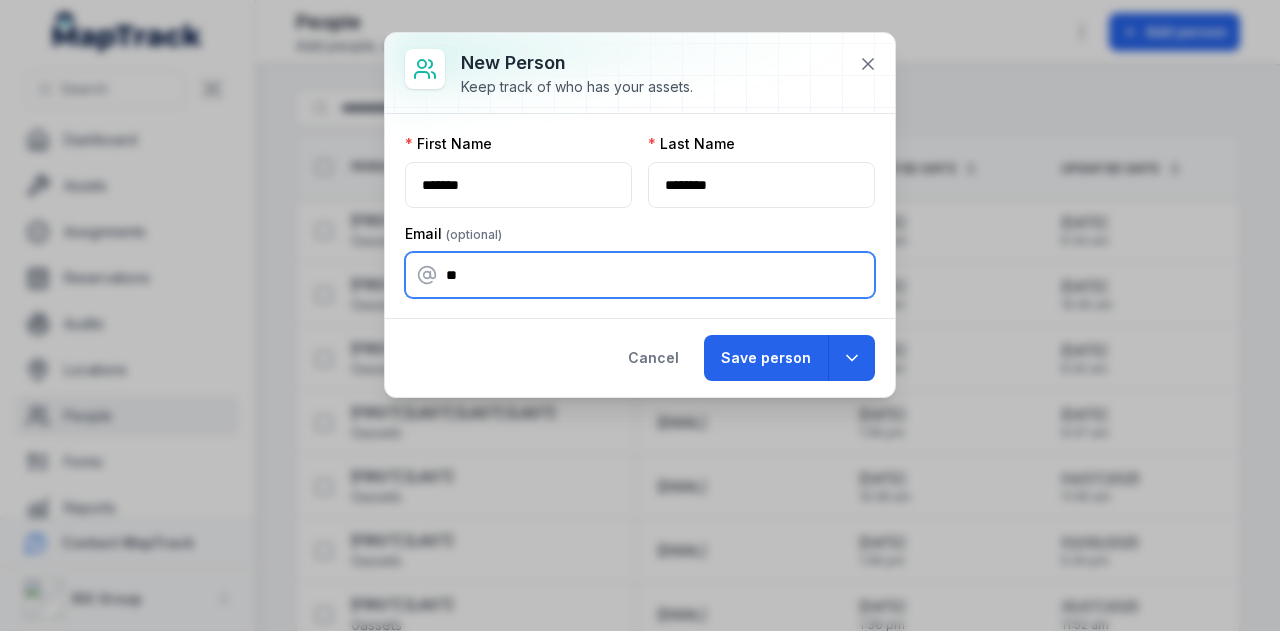 type on "*" 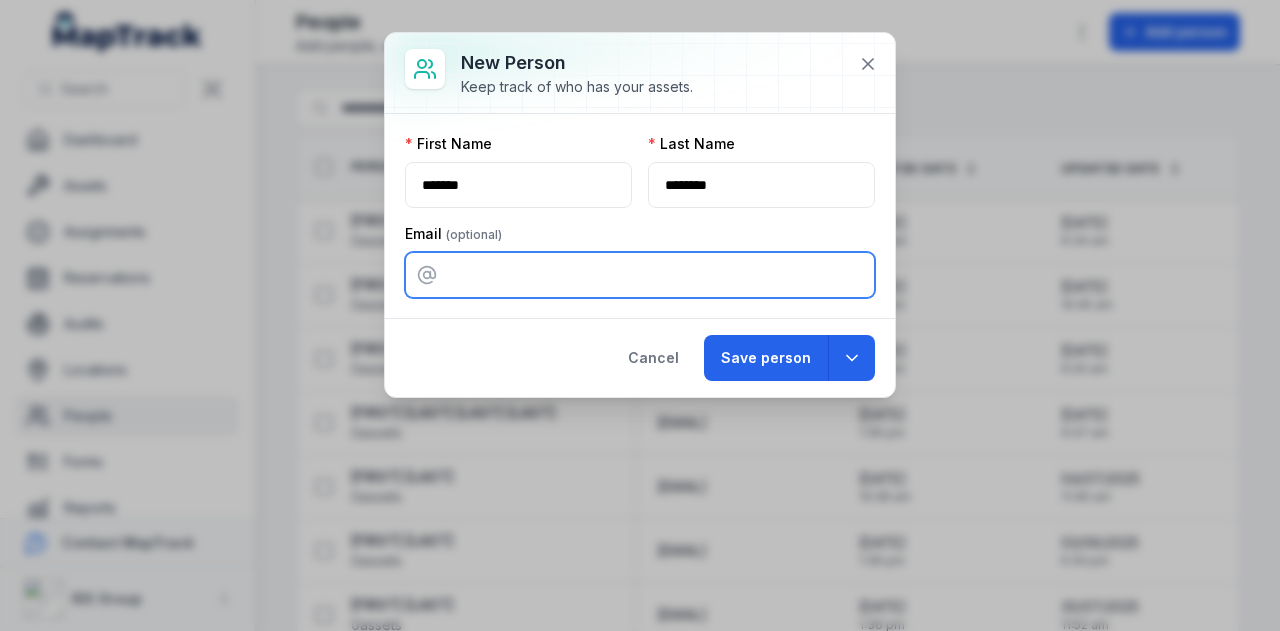 paste on "**********" 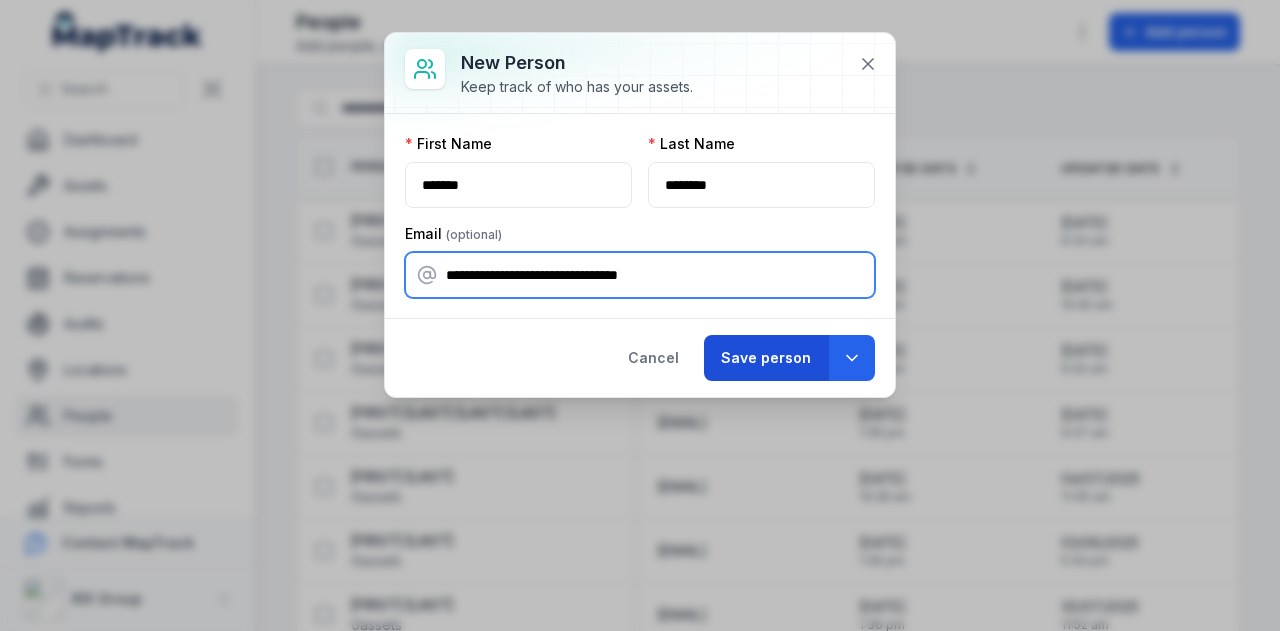 type on "**********" 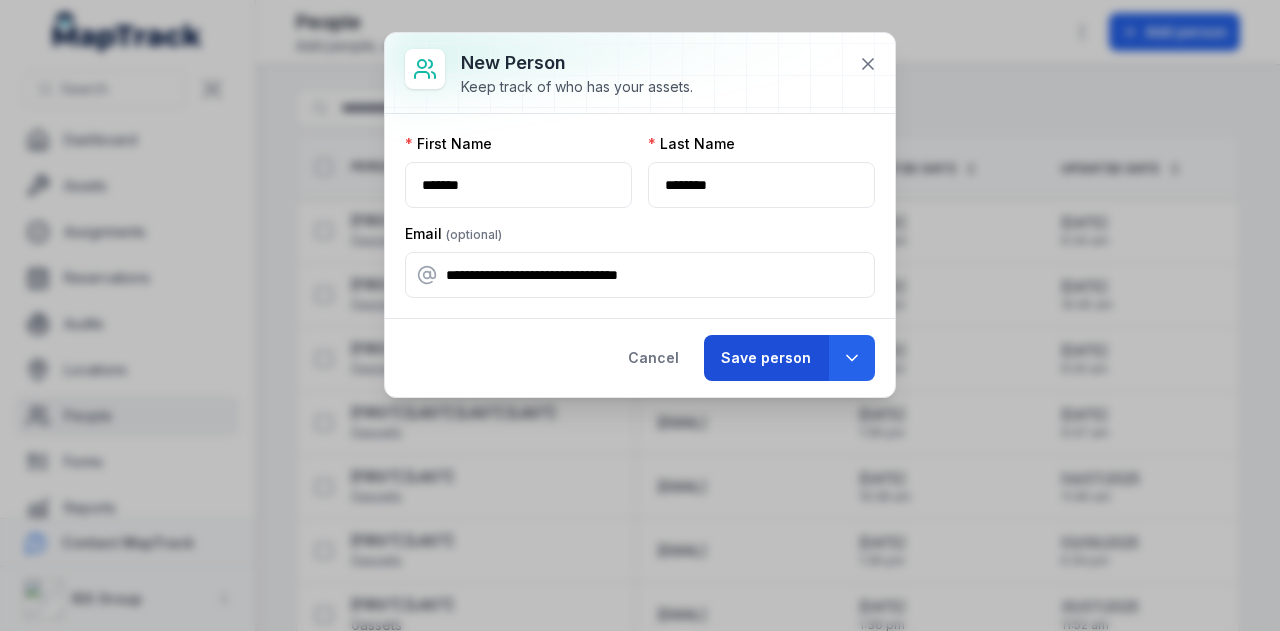 click on "Save person" at bounding box center [766, 358] 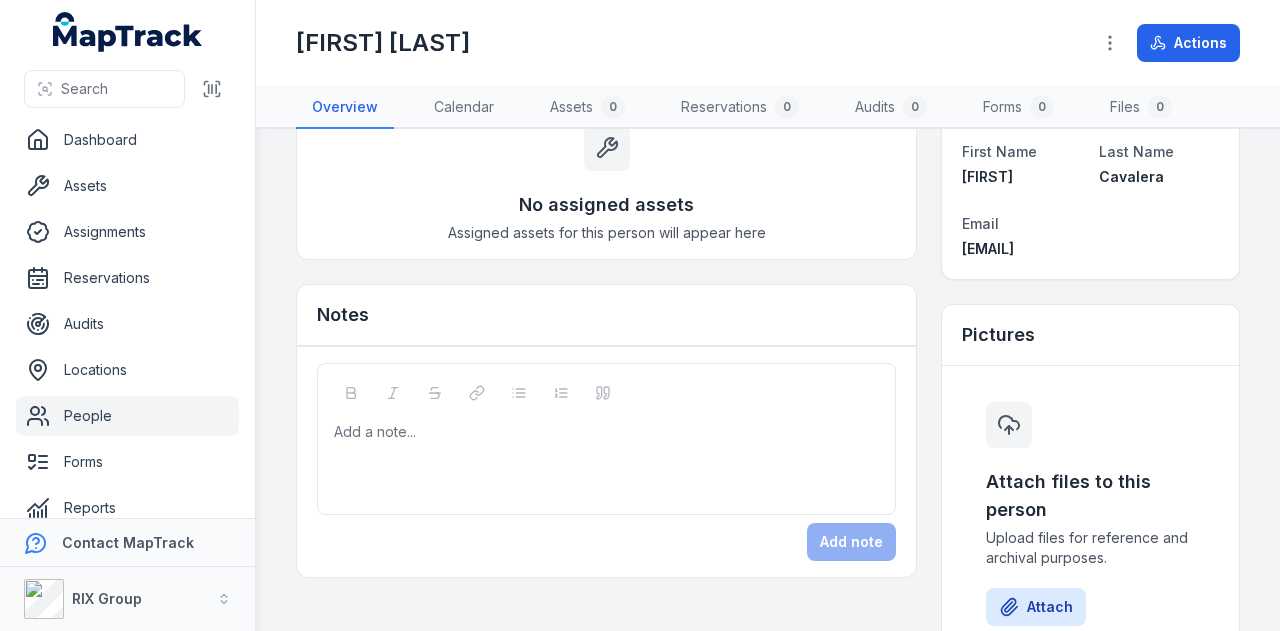scroll, scrollTop: 0, scrollLeft: 0, axis: both 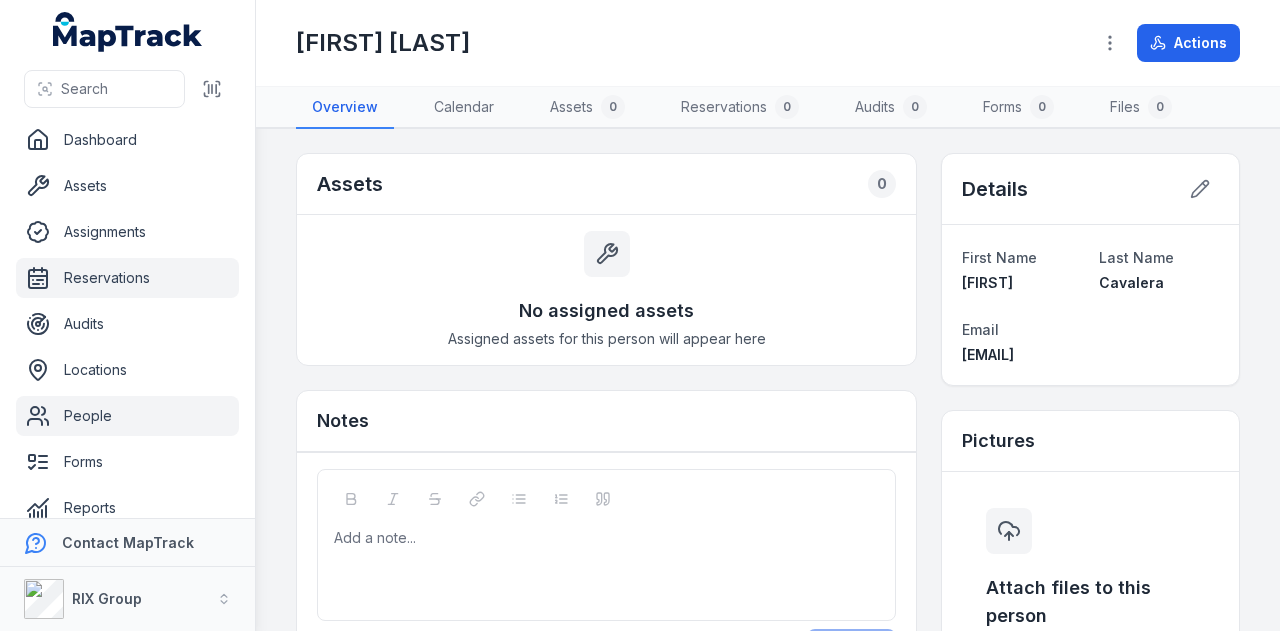 click on "Reservations" at bounding box center (127, 278) 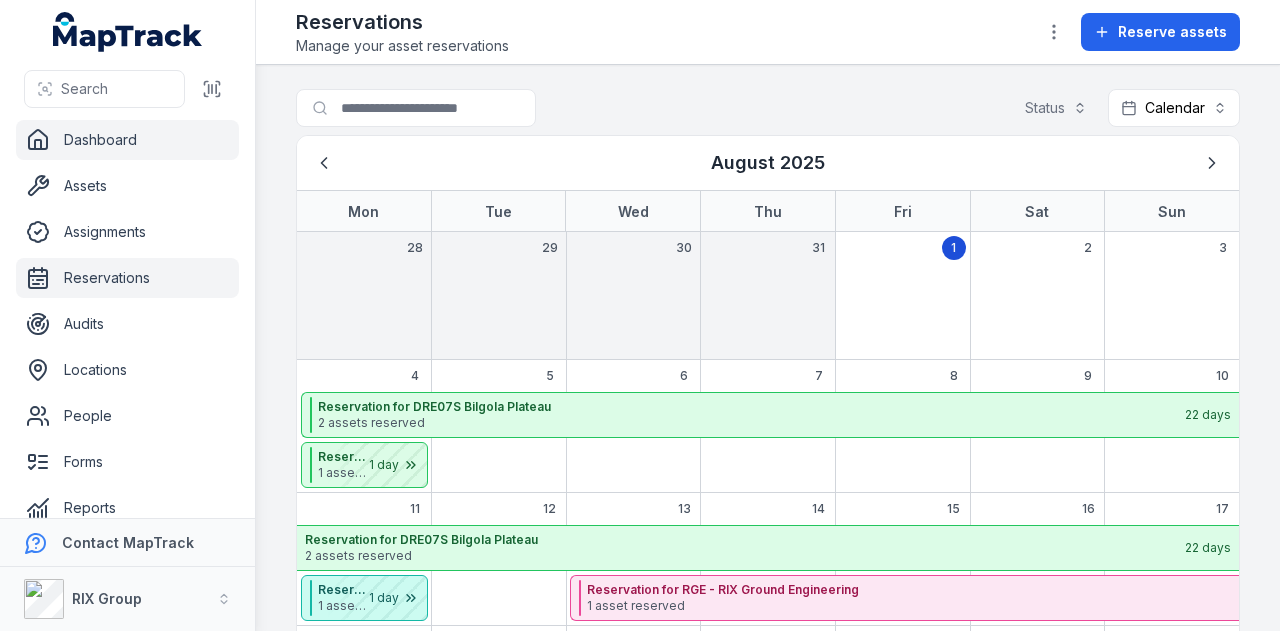click on "Dashboard" at bounding box center [127, 140] 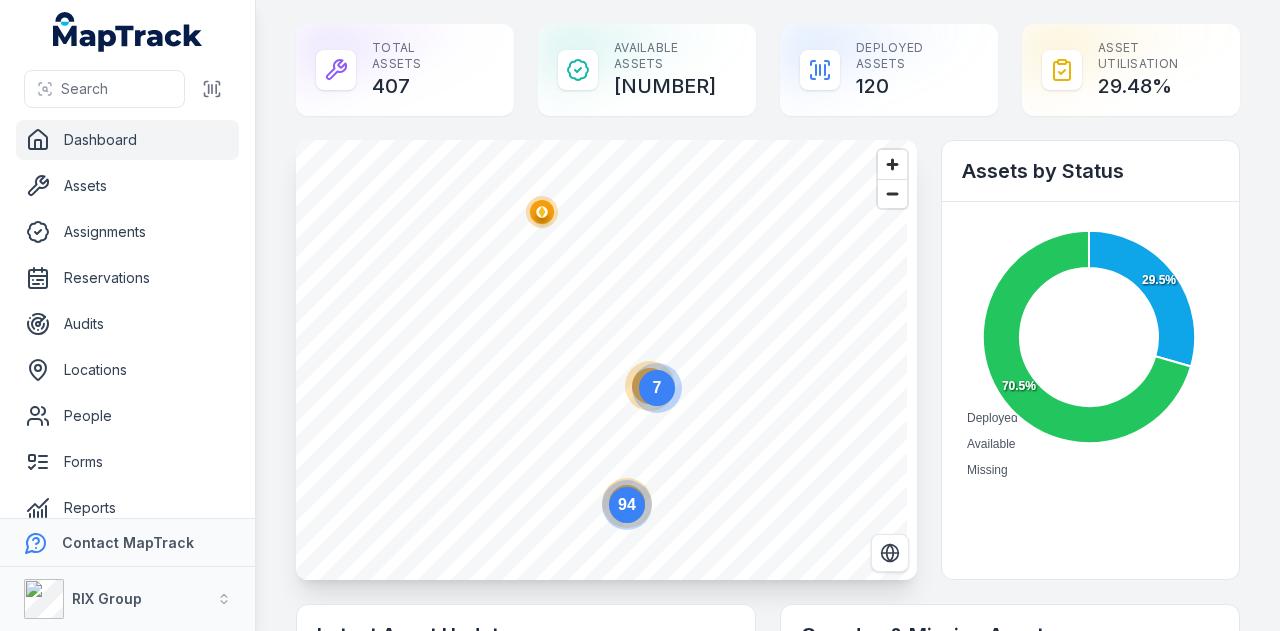 scroll, scrollTop: 500, scrollLeft: 0, axis: vertical 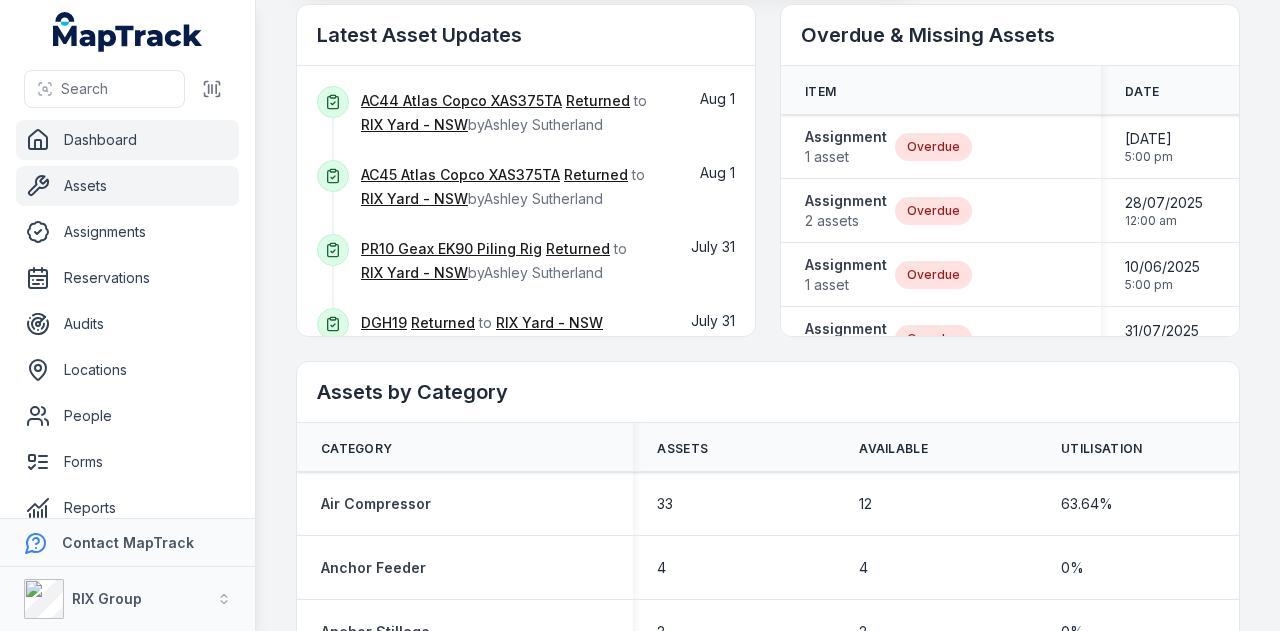 click on "Assets" at bounding box center (127, 186) 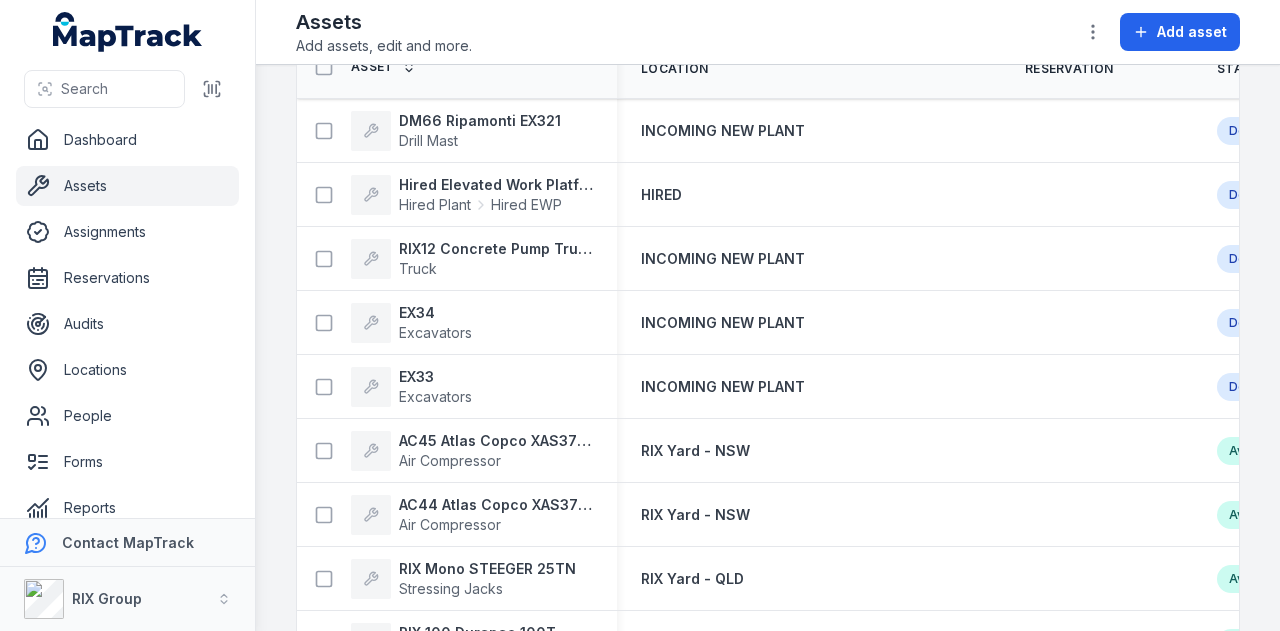 scroll, scrollTop: 0, scrollLeft: 0, axis: both 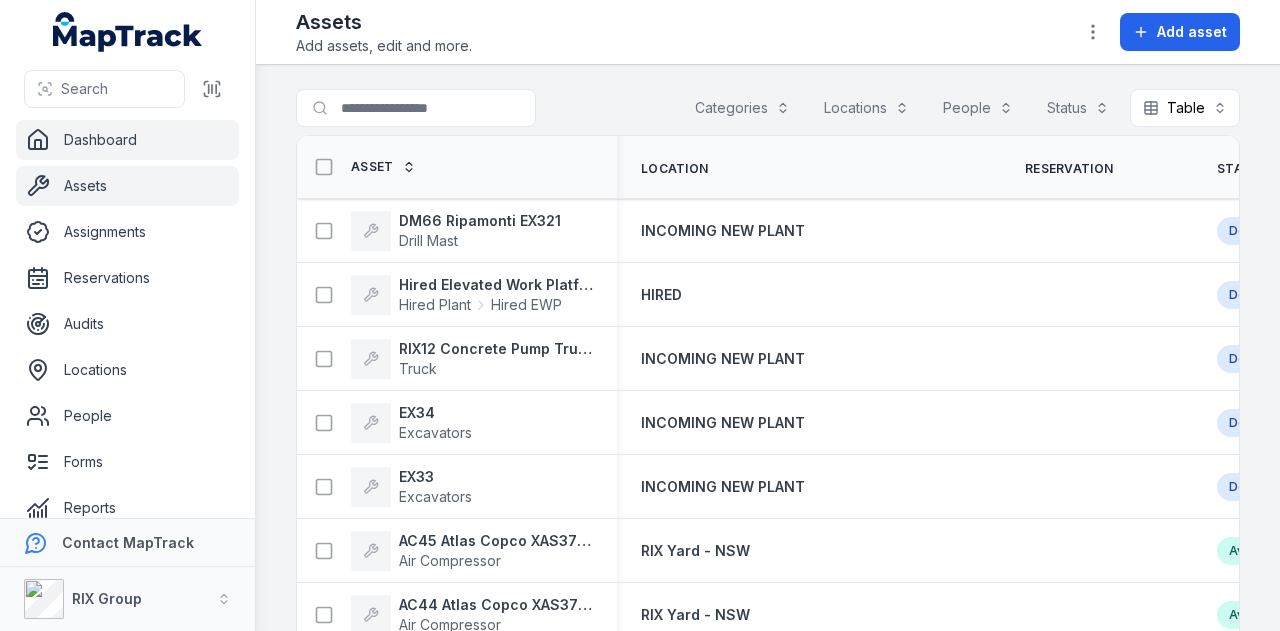 click on "Dashboard" at bounding box center (127, 140) 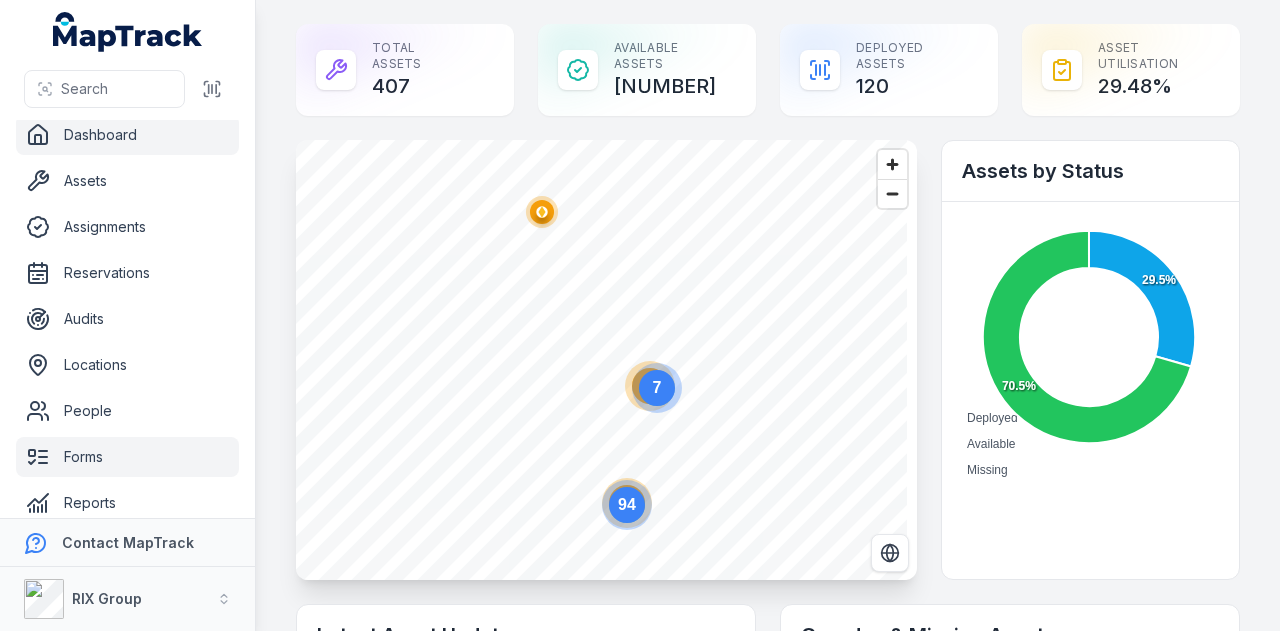 scroll, scrollTop: 0, scrollLeft: 0, axis: both 